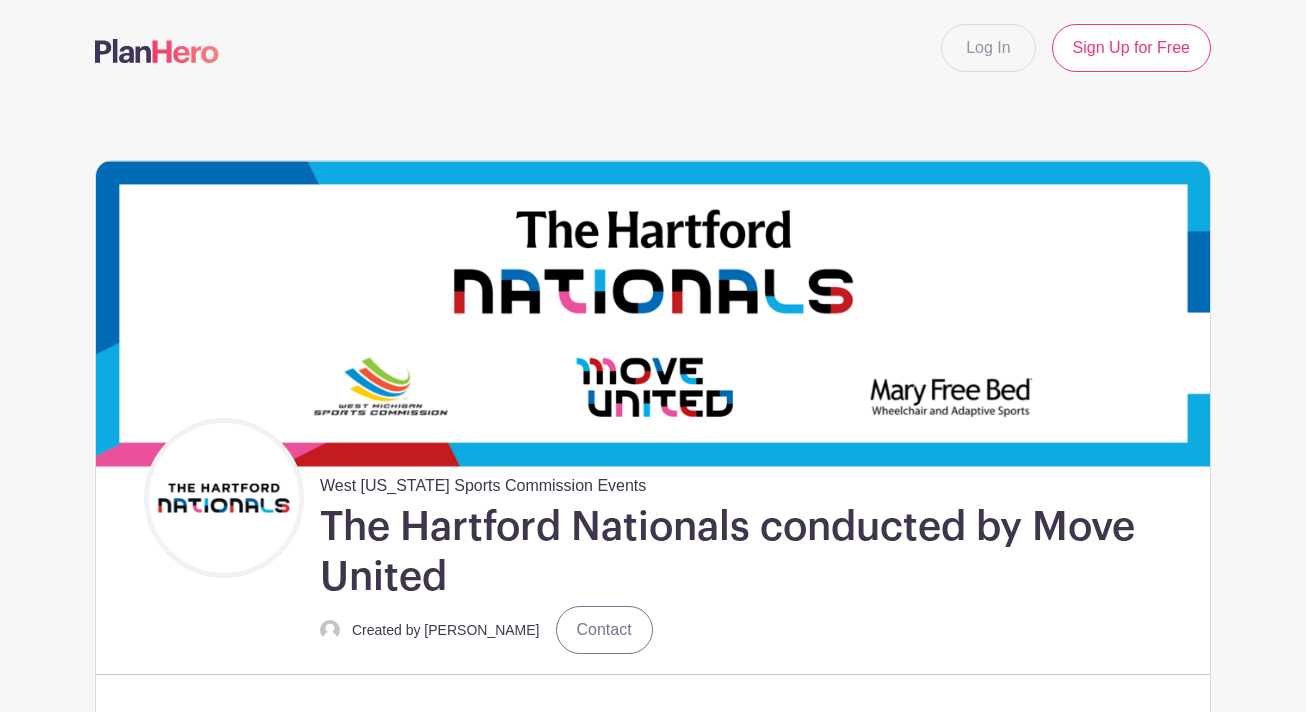scroll, scrollTop: 0, scrollLeft: 0, axis: both 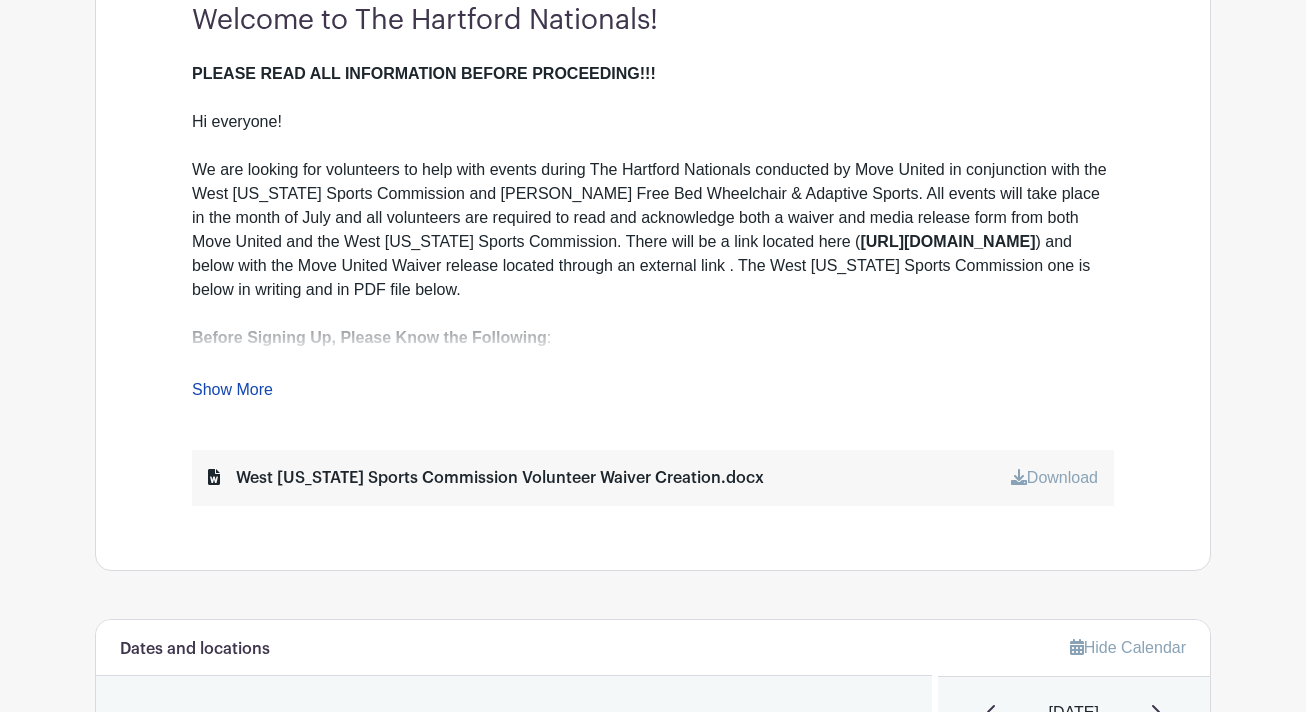 click on "Show More" at bounding box center (232, 393) 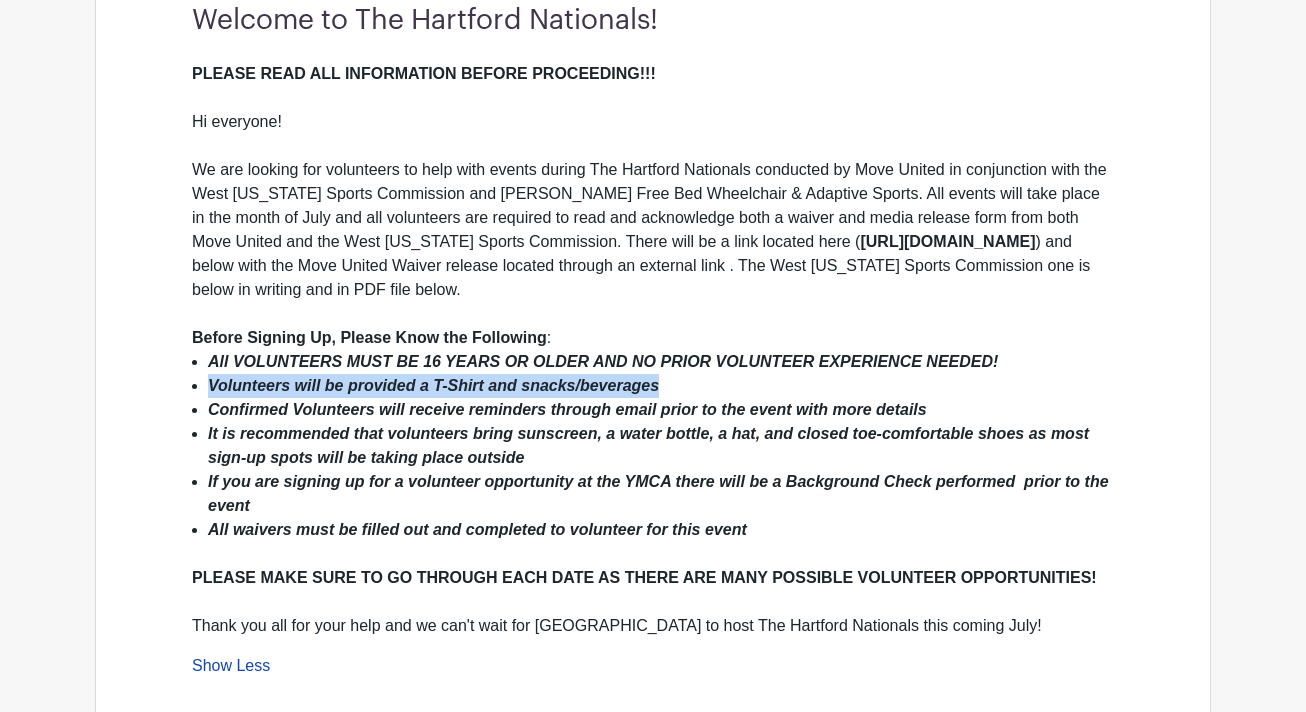 drag, startPoint x: 205, startPoint y: 393, endPoint x: 715, endPoint y: 385, distance: 510.06274 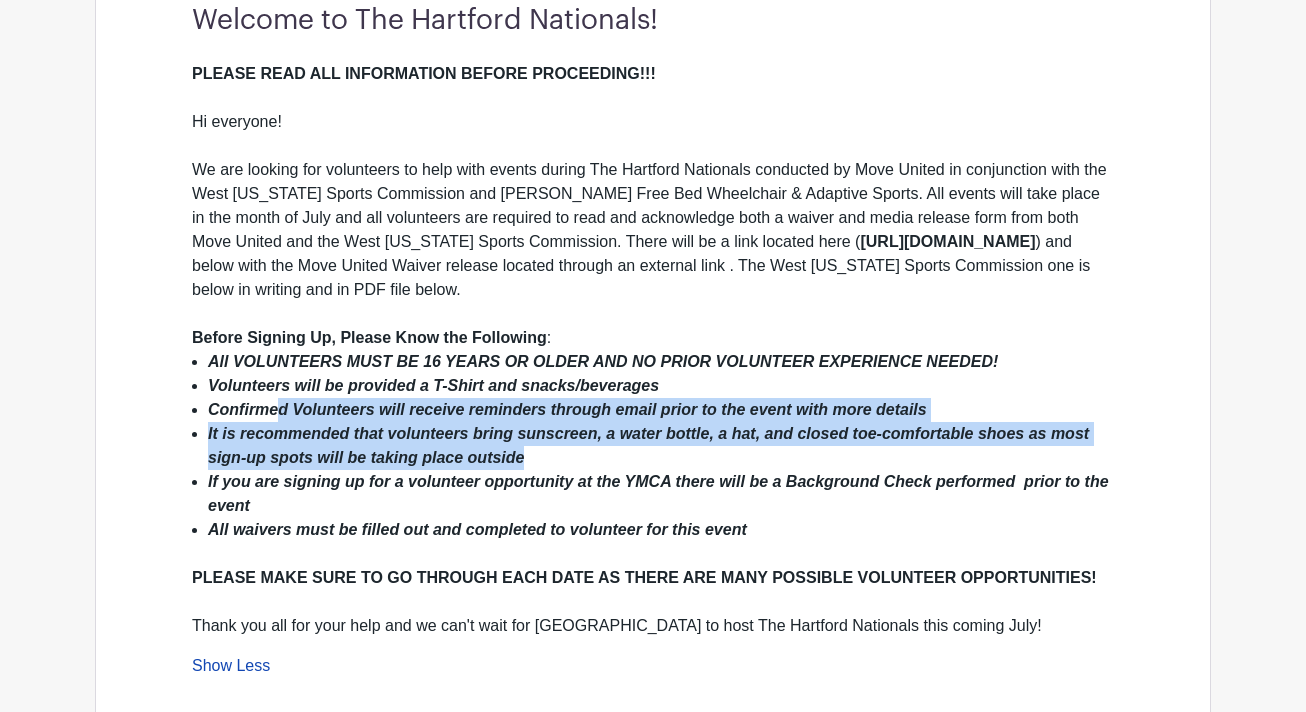 drag, startPoint x: 280, startPoint y: 400, endPoint x: 903, endPoint y: 458, distance: 625.69403 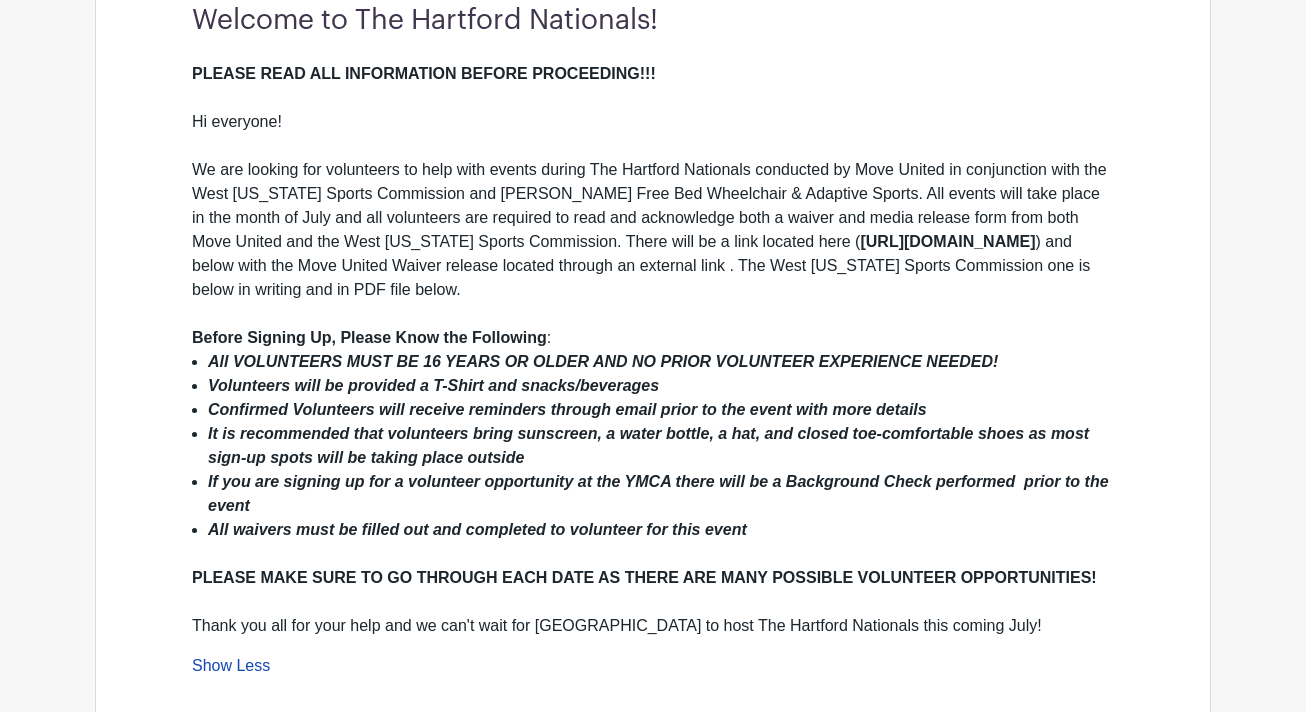 click on "It is recommended that volunteers bring sunscreen, a water bottle, a hat, and closed toe-comfortable shoes as most sign-up spots will be taking place outside" at bounding box center (661, 446) 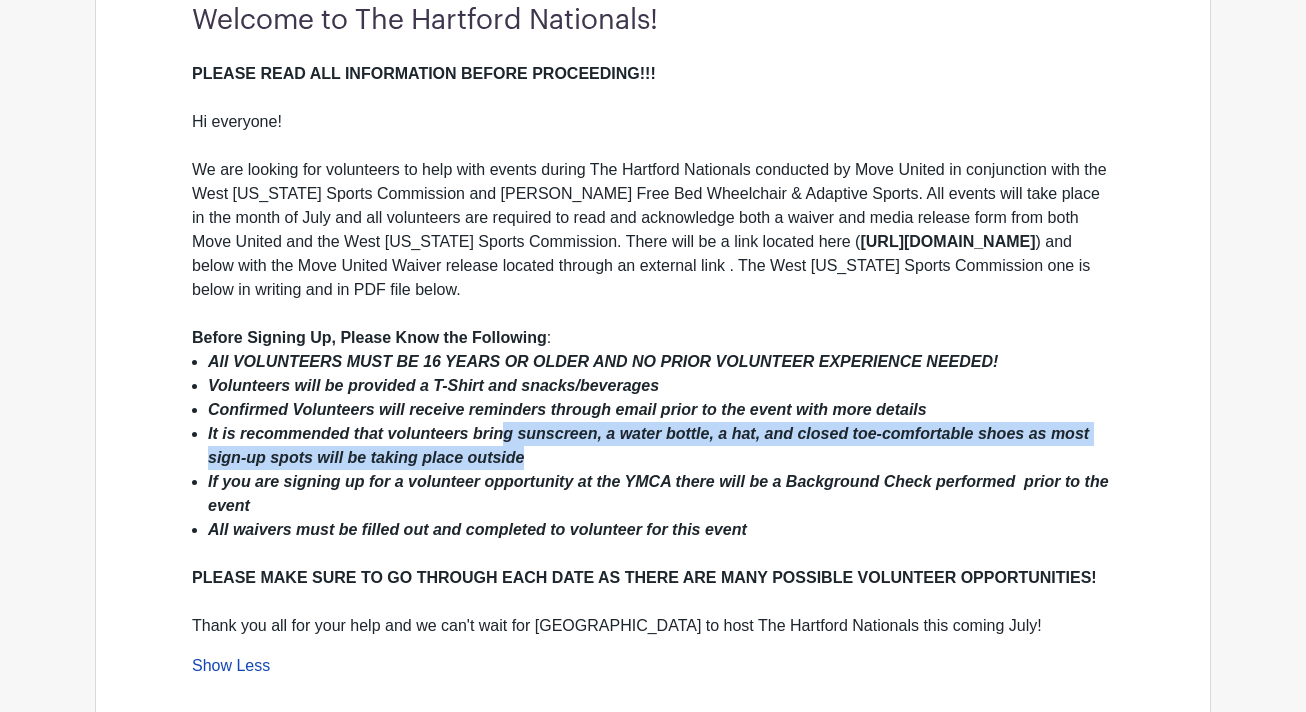 drag, startPoint x: 500, startPoint y: 434, endPoint x: 868, endPoint y: 471, distance: 369.85538 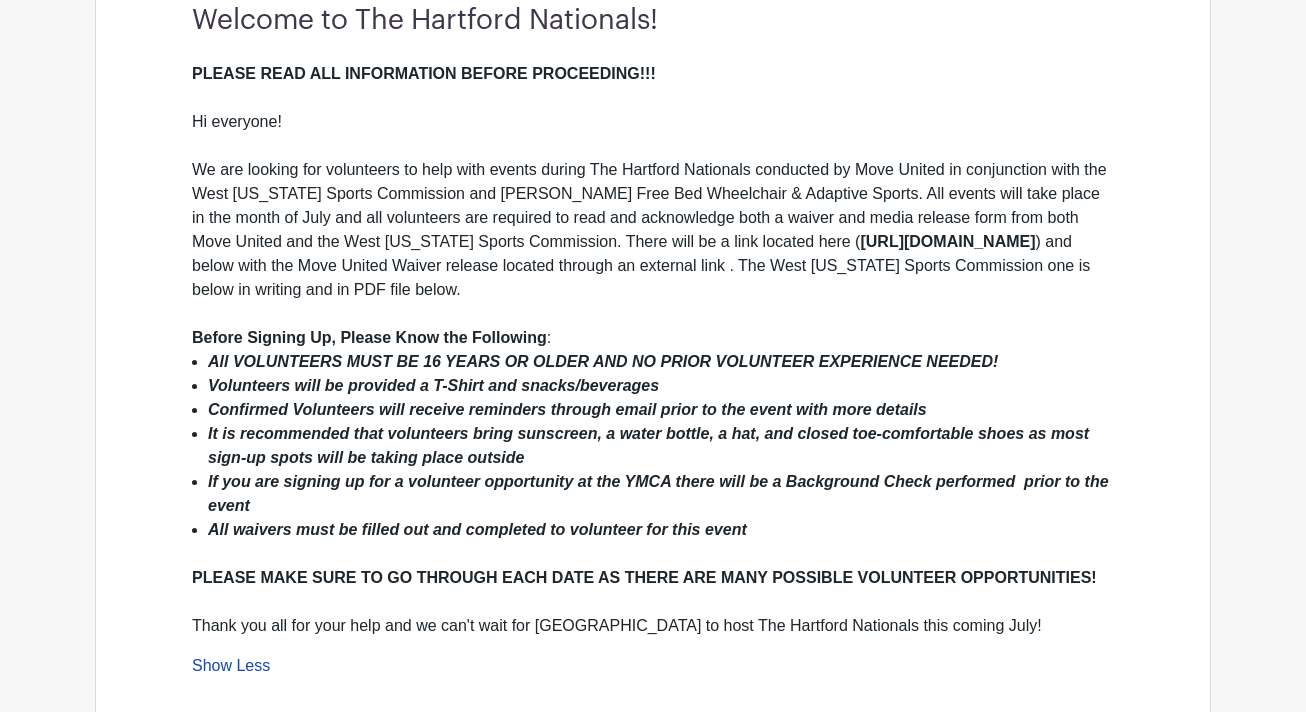 click on "If you are signing up for a volunteer opportunity at the YMCA there will be a Background Check performed  prior to the event" at bounding box center [658, 493] 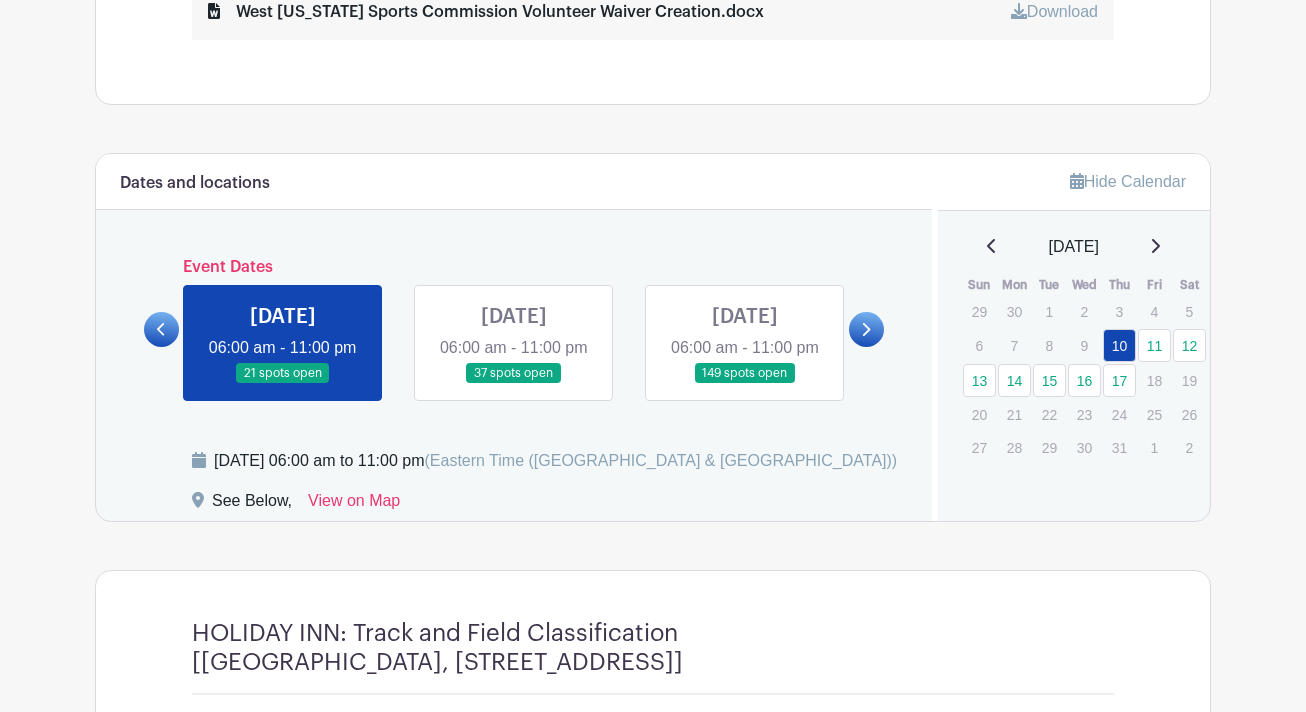 scroll, scrollTop: 1507, scrollLeft: 0, axis: vertical 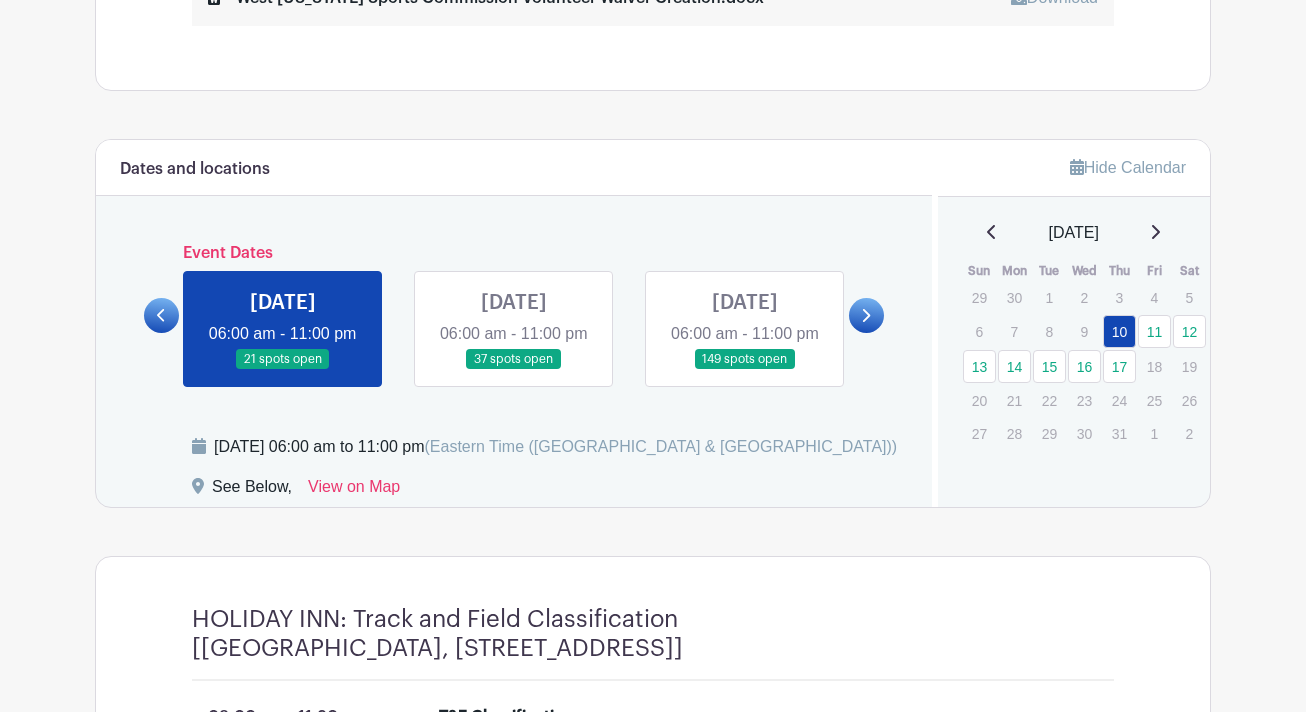 click 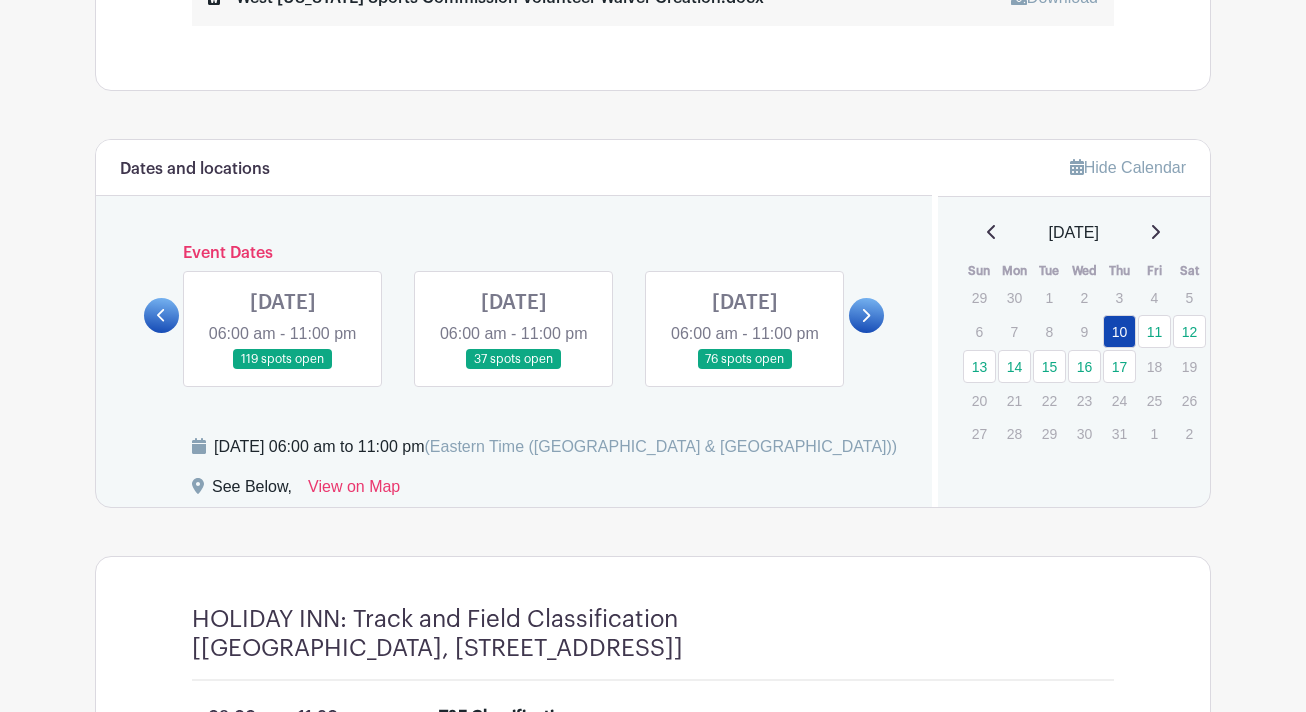click at bounding box center [283, 370] 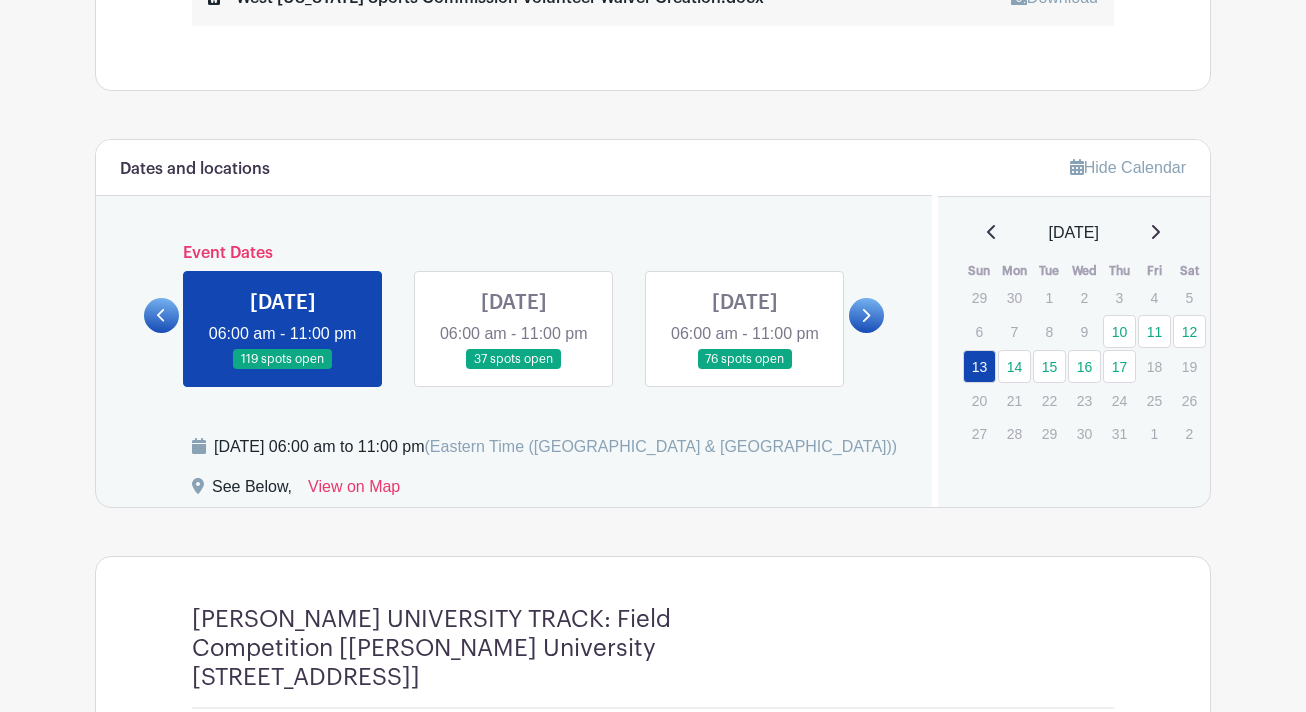 click at bounding box center (283, 370) 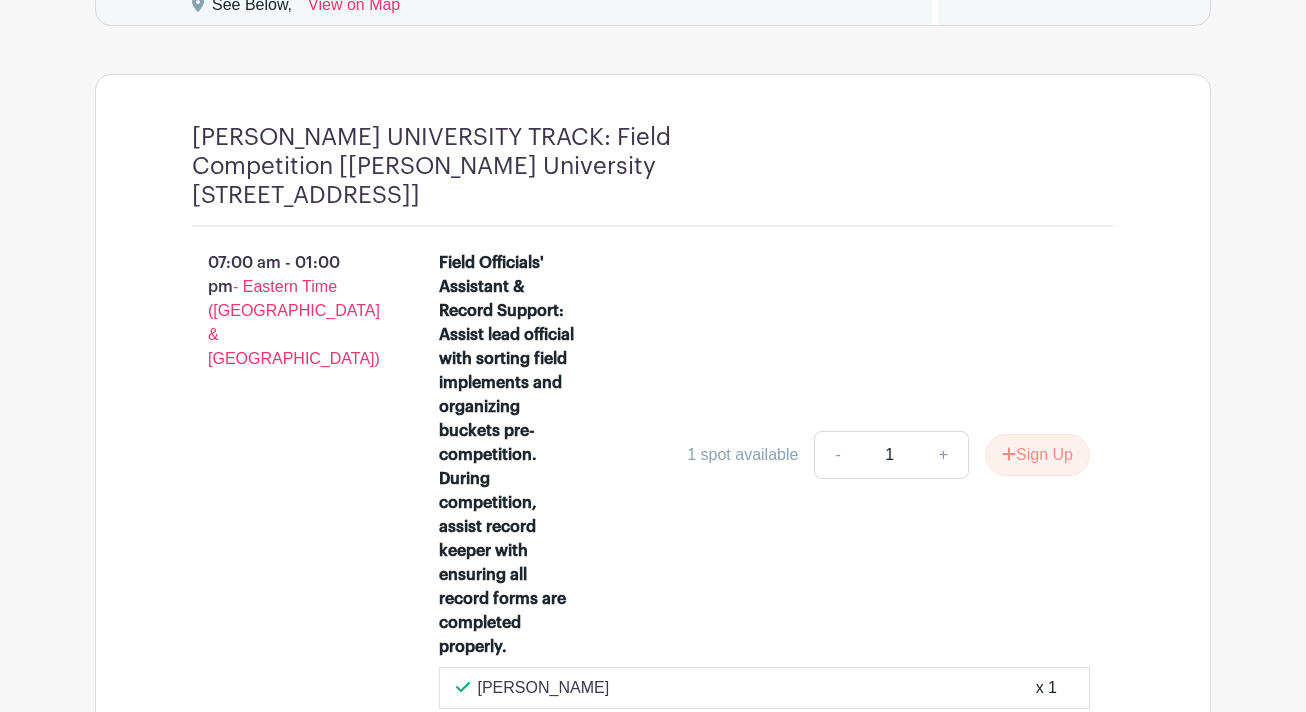 scroll, scrollTop: 2096, scrollLeft: 0, axis: vertical 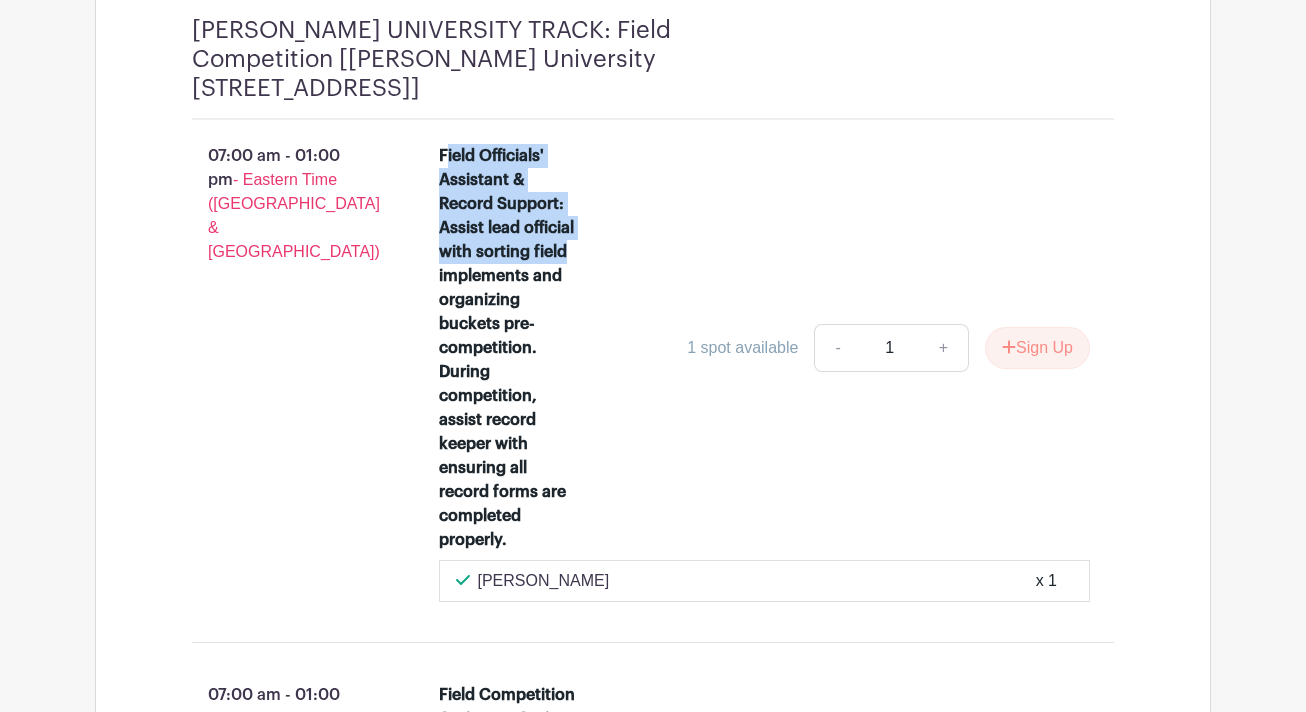 drag, startPoint x: 443, startPoint y: 190, endPoint x: 582, endPoint y: 293, distance: 173.00288 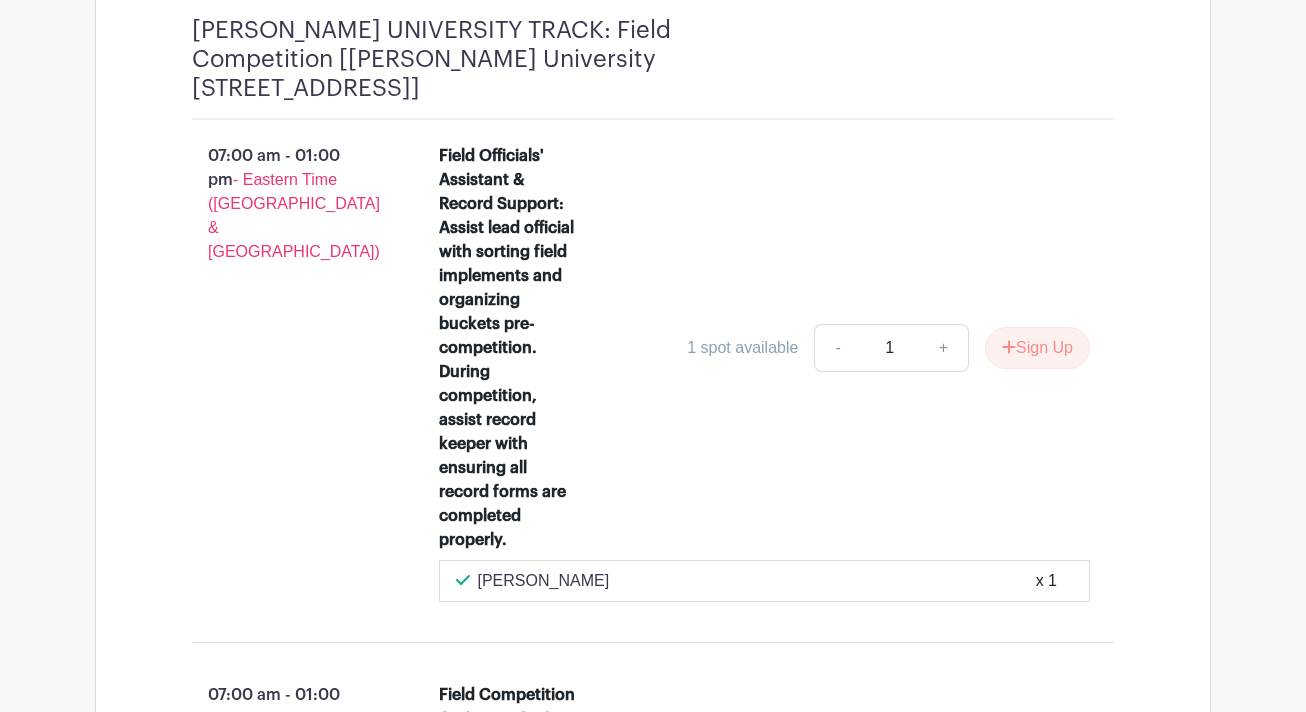 click on "Field Officials' Assistant & Record Support: Assist lead official with sorting field implements and organizing buckets pre-competition. During competition, assist record keeper with ensuring all record forms are completed properly." at bounding box center [508, 348] 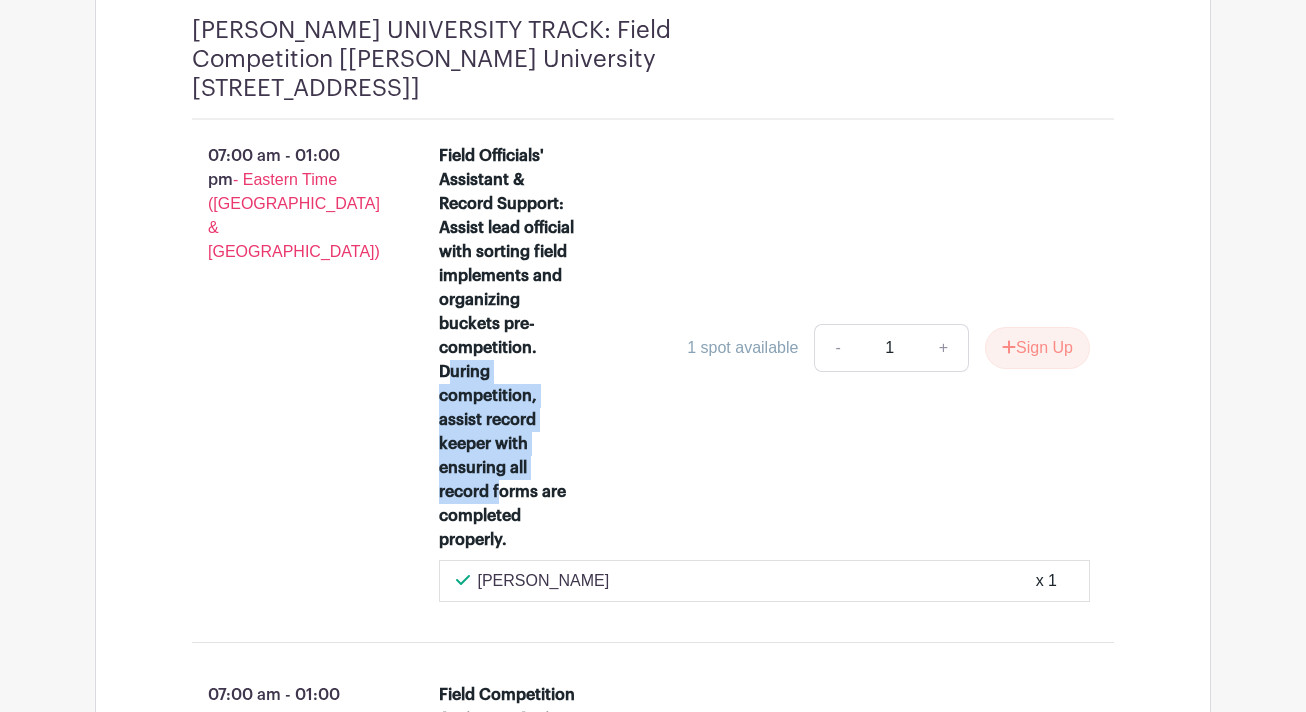 drag, startPoint x: 446, startPoint y: 411, endPoint x: 500, endPoint y: 517, distance: 118.96218 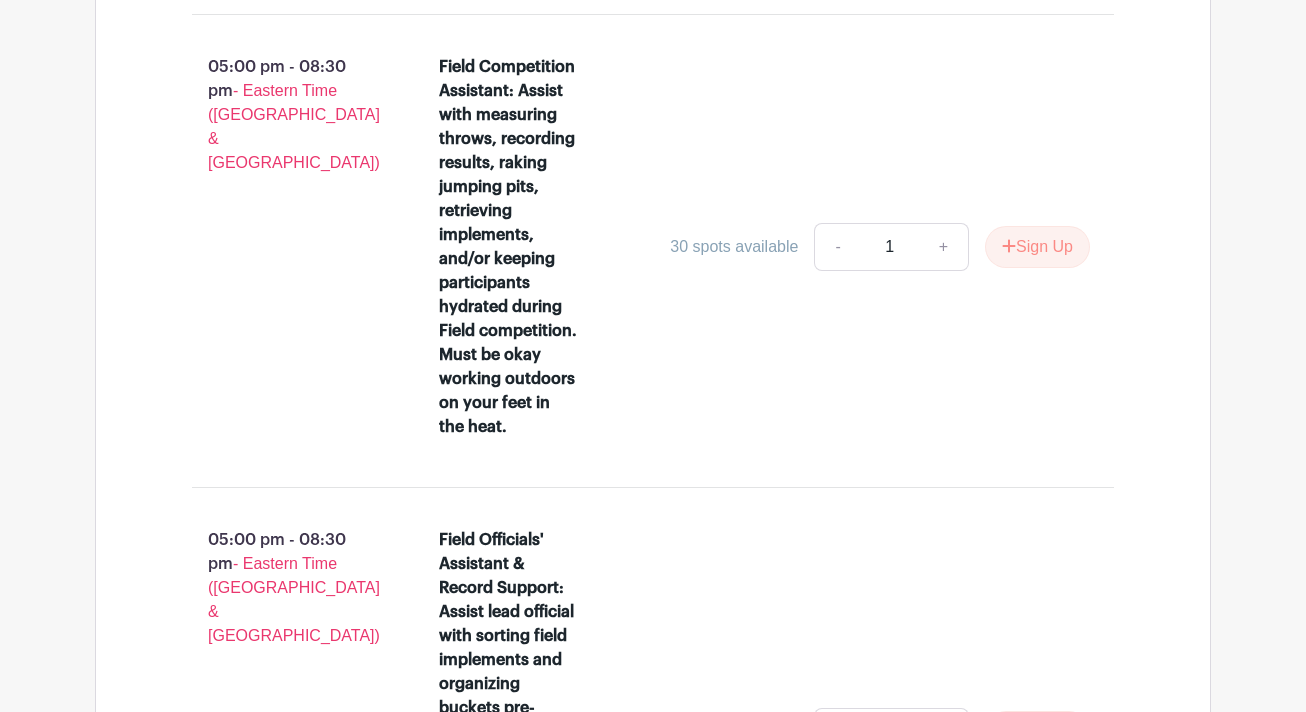 scroll, scrollTop: 3236, scrollLeft: 0, axis: vertical 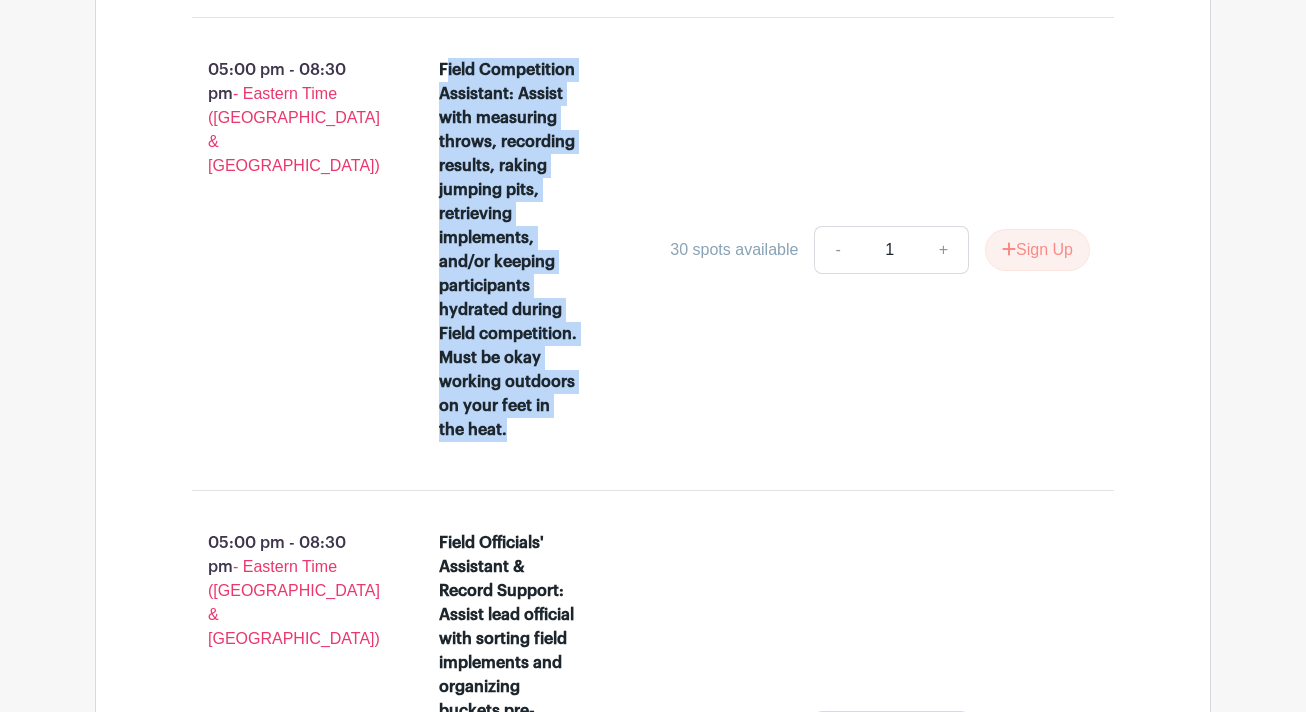 drag, startPoint x: 443, startPoint y: 103, endPoint x: 597, endPoint y: 464, distance: 392.47546 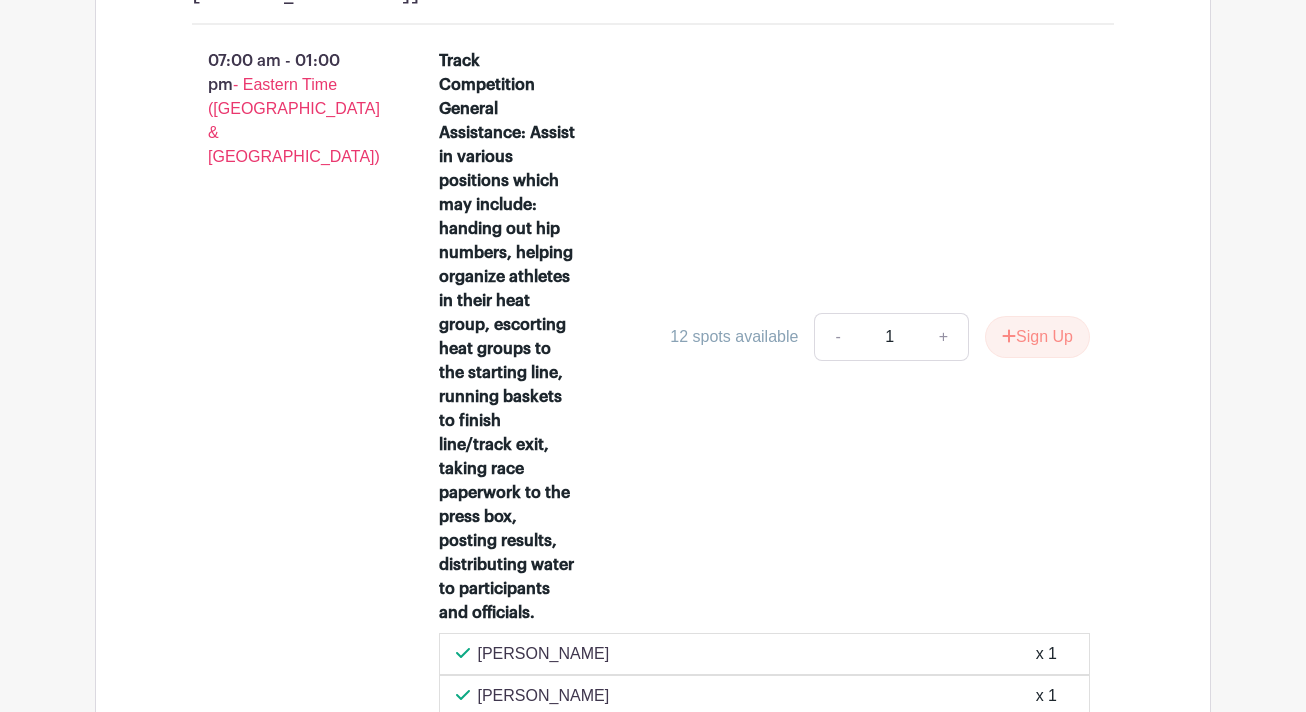 scroll, scrollTop: 4439, scrollLeft: 0, axis: vertical 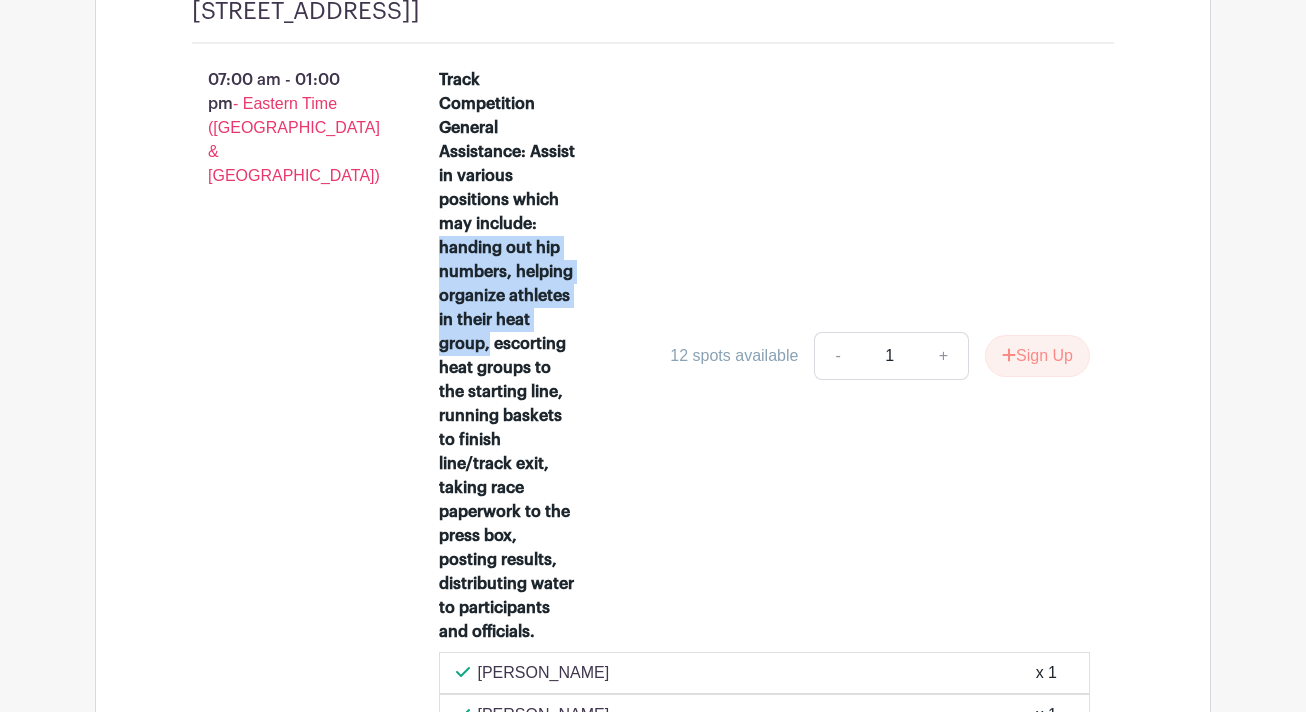 drag, startPoint x: 439, startPoint y: 280, endPoint x: 490, endPoint y: 377, distance: 109.59015 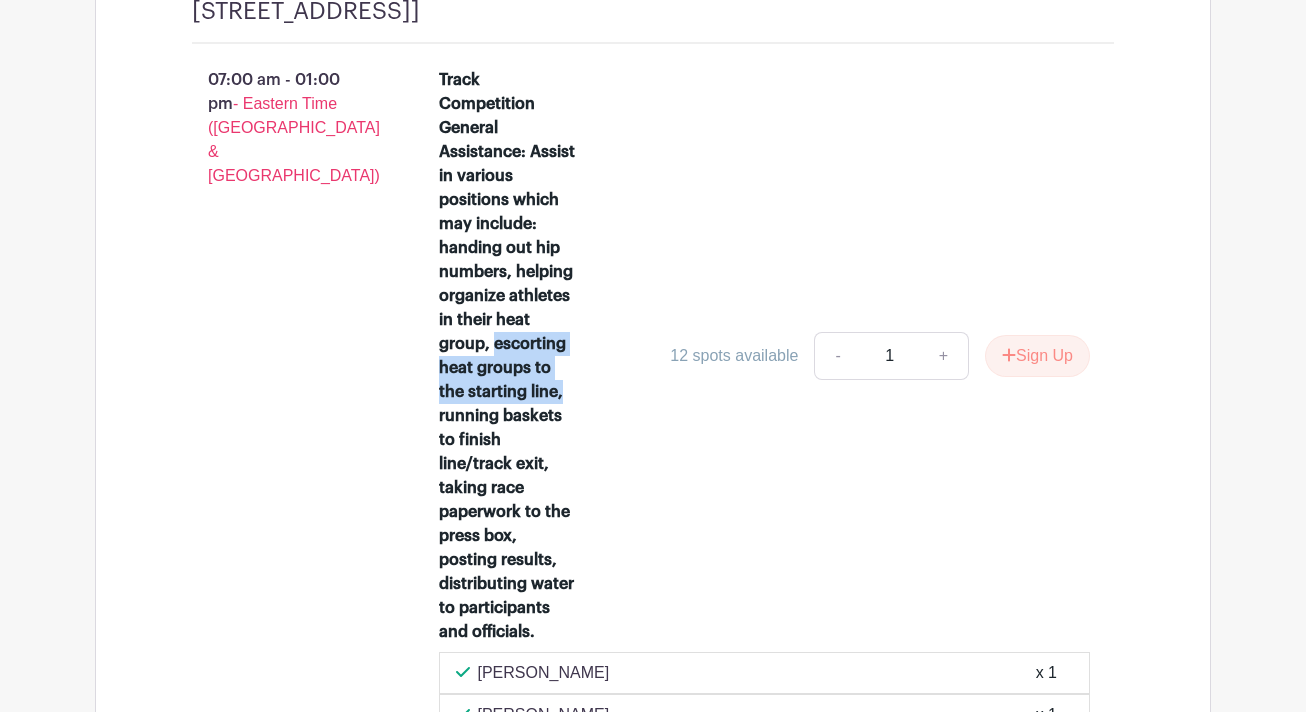 drag, startPoint x: 493, startPoint y: 377, endPoint x: 568, endPoint y: 430, distance: 91.836815 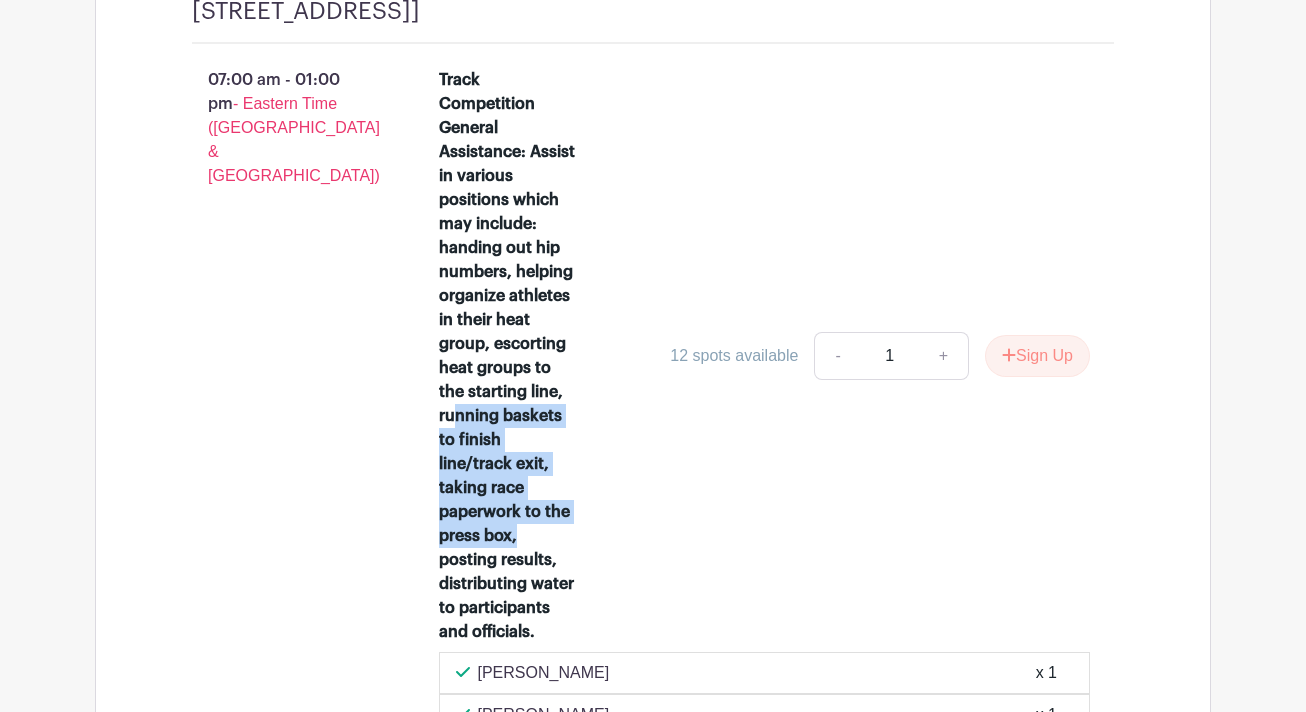 drag, startPoint x: 458, startPoint y: 456, endPoint x: 596, endPoint y: 537, distance: 160.01562 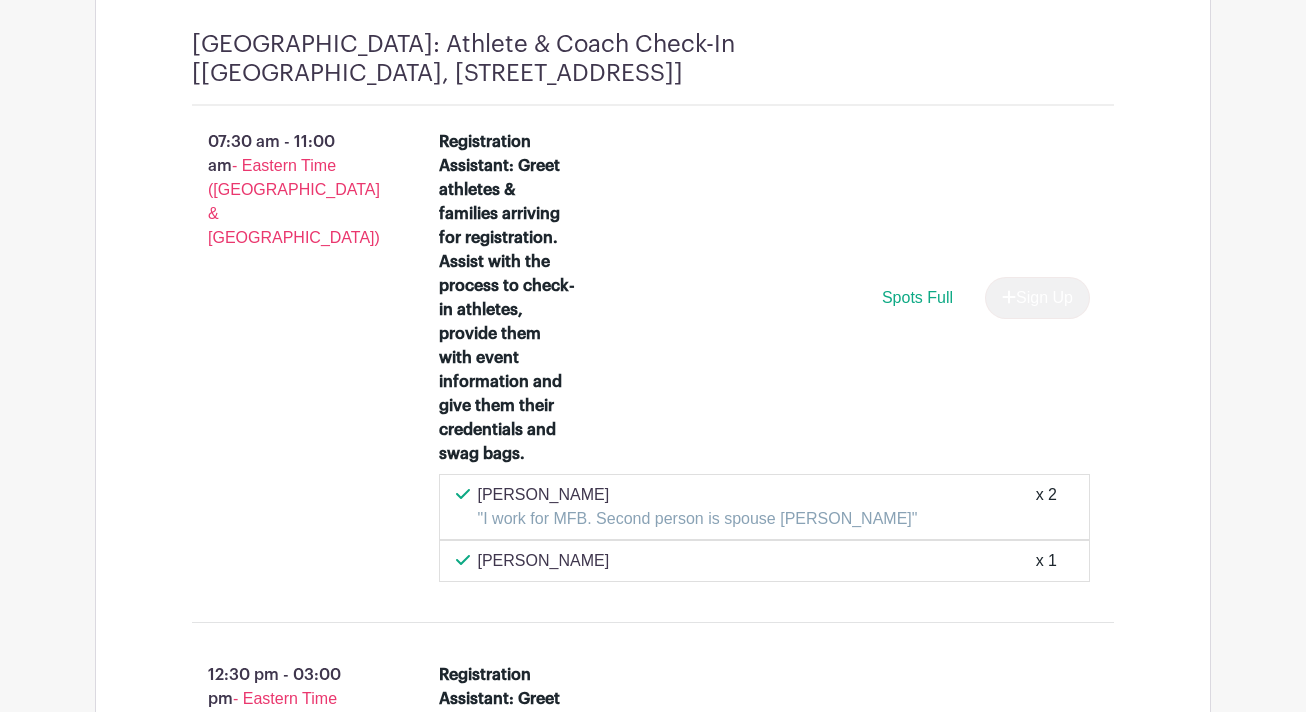 scroll, scrollTop: 6842, scrollLeft: 0, axis: vertical 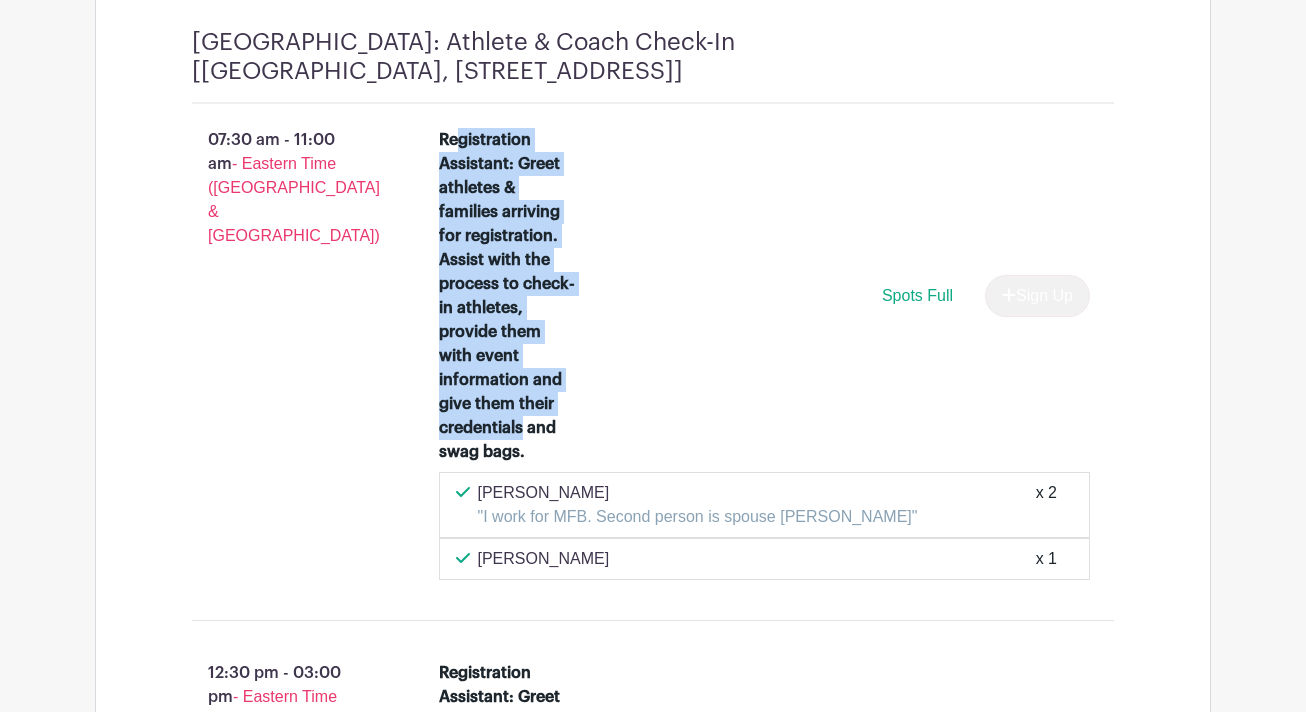 drag, startPoint x: 454, startPoint y: 140, endPoint x: 609, endPoint y: 399, distance: 301.8377 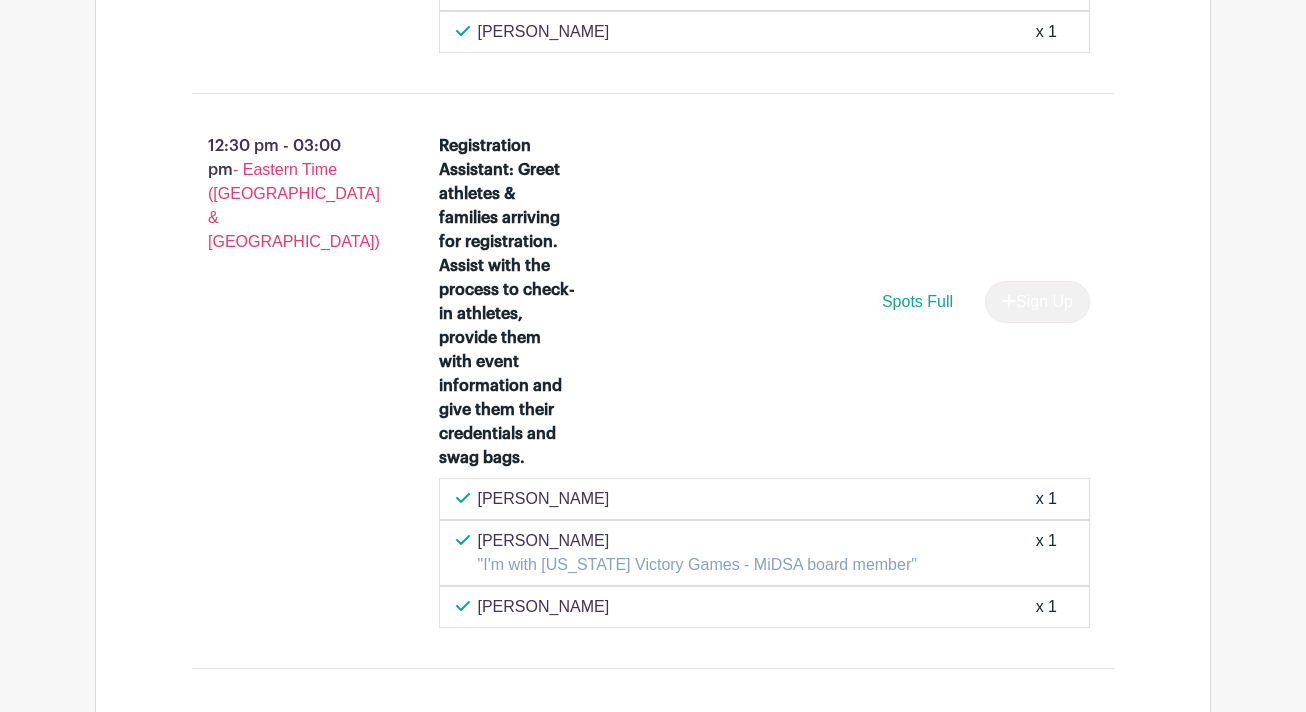 scroll, scrollTop: 7344, scrollLeft: 0, axis: vertical 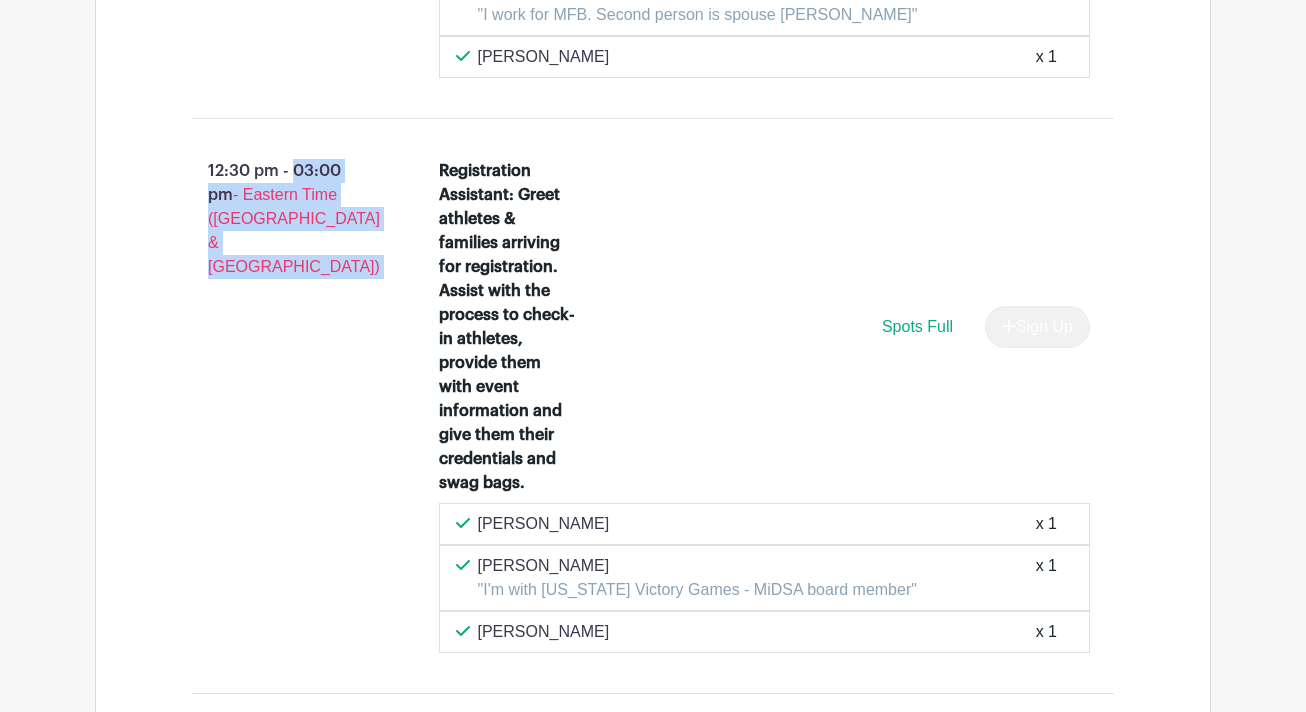 drag, startPoint x: 197, startPoint y: 128, endPoint x: 398, endPoint y: 133, distance: 201.06218 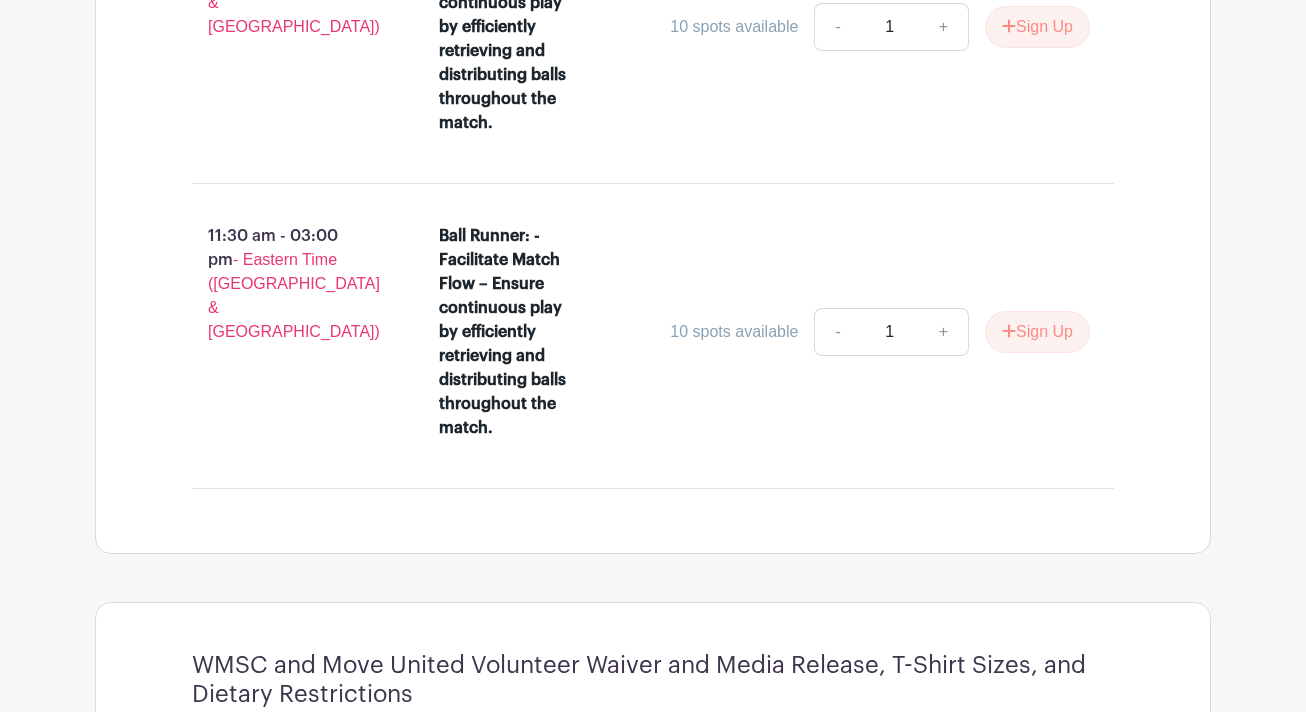 scroll, scrollTop: 10734, scrollLeft: 0, axis: vertical 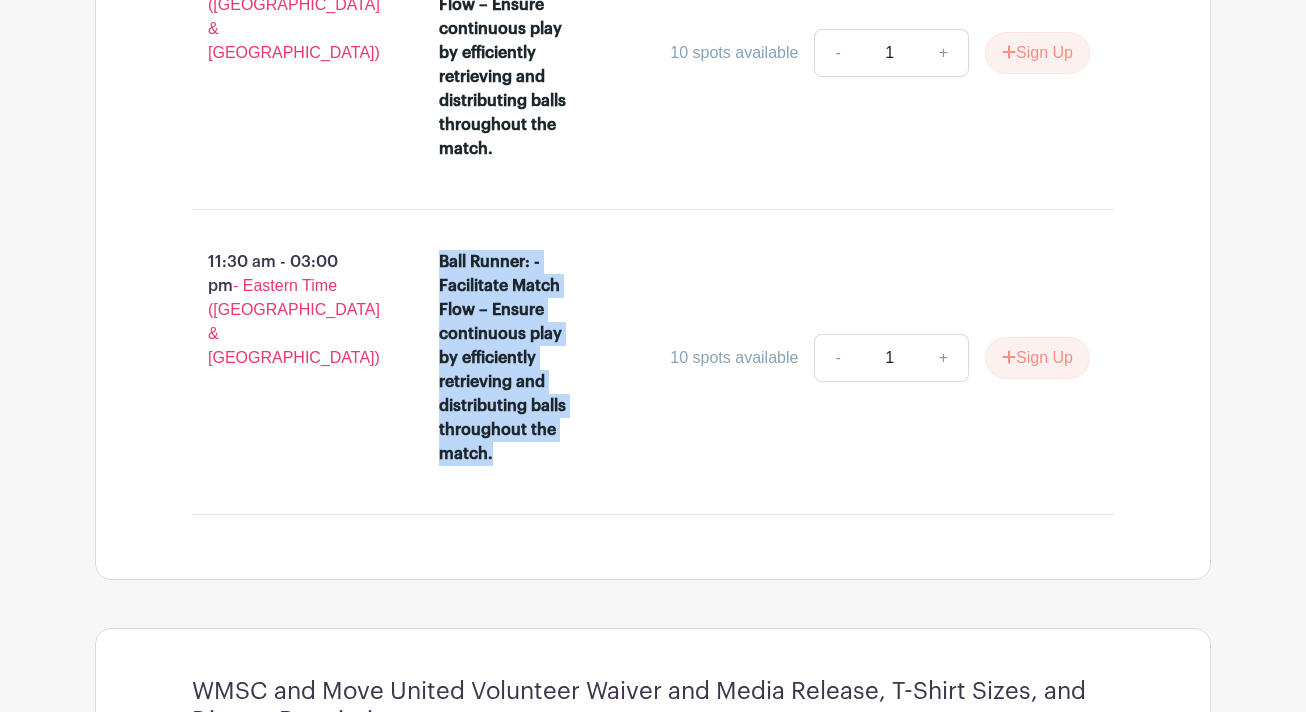 drag, startPoint x: 436, startPoint y: 176, endPoint x: 535, endPoint y: 403, distance: 247.64894 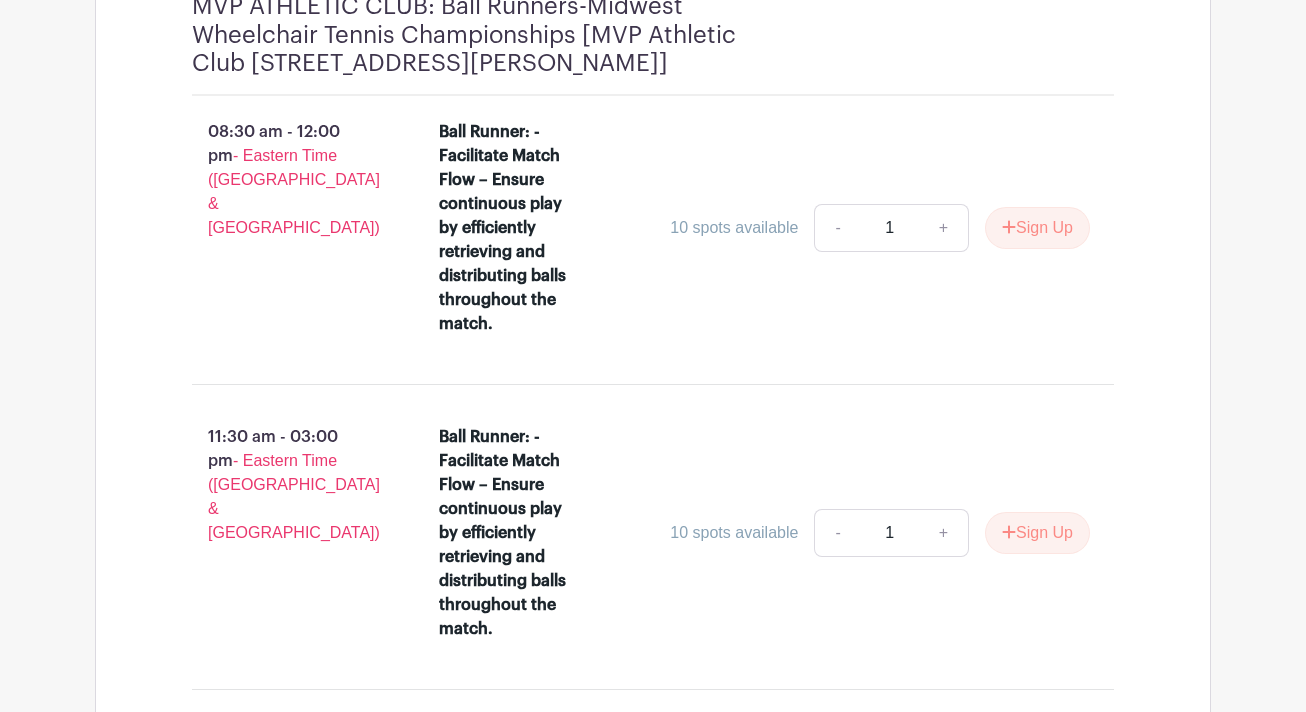 scroll, scrollTop: 10611, scrollLeft: 0, axis: vertical 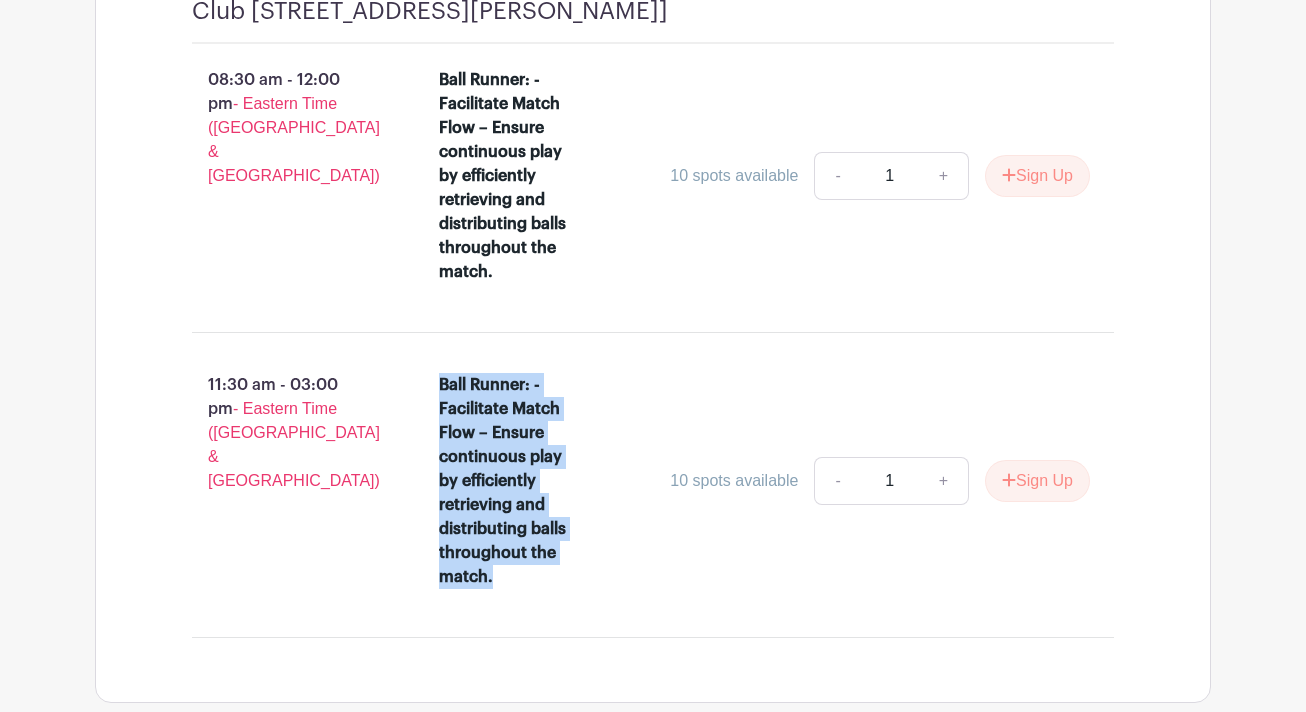 drag, startPoint x: 496, startPoint y: 497, endPoint x: 434, endPoint y: 270, distance: 235.31468 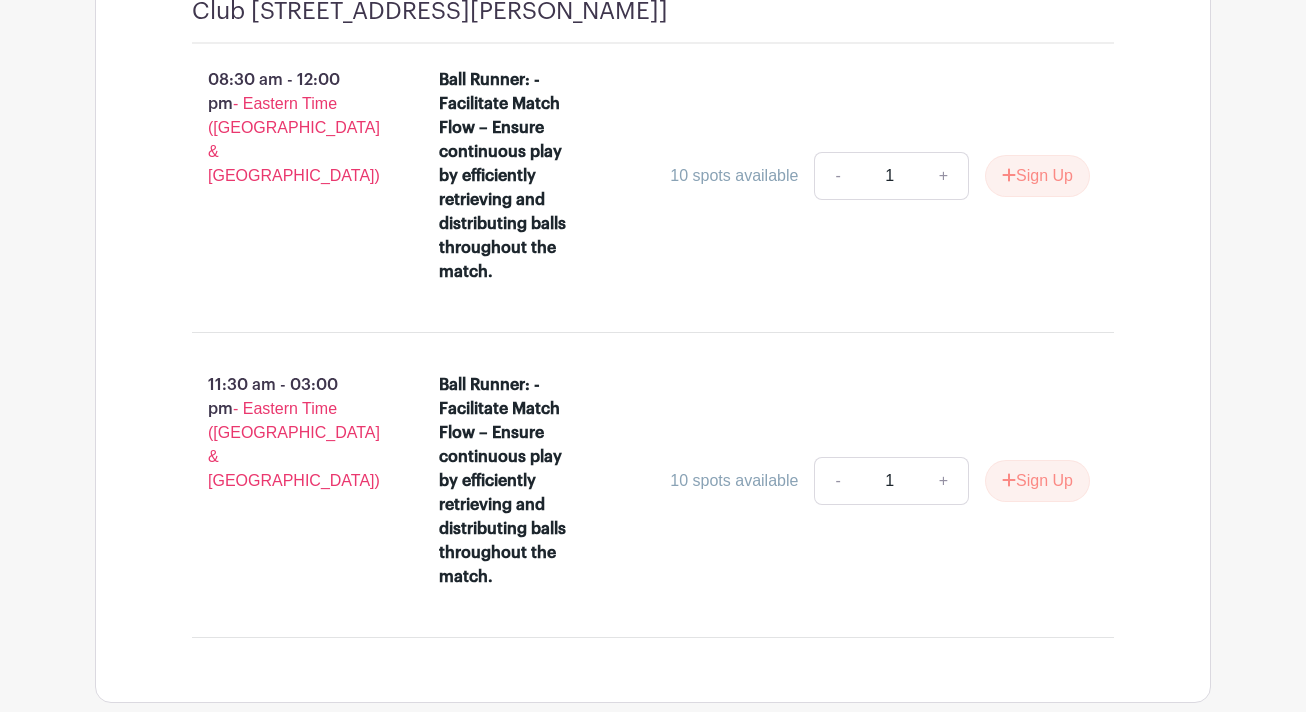 click on "Ball Runner: - Facilitate Match Flow – Ensure continuous play by efficiently retrieving and distributing balls throughout the match." at bounding box center (508, 481) 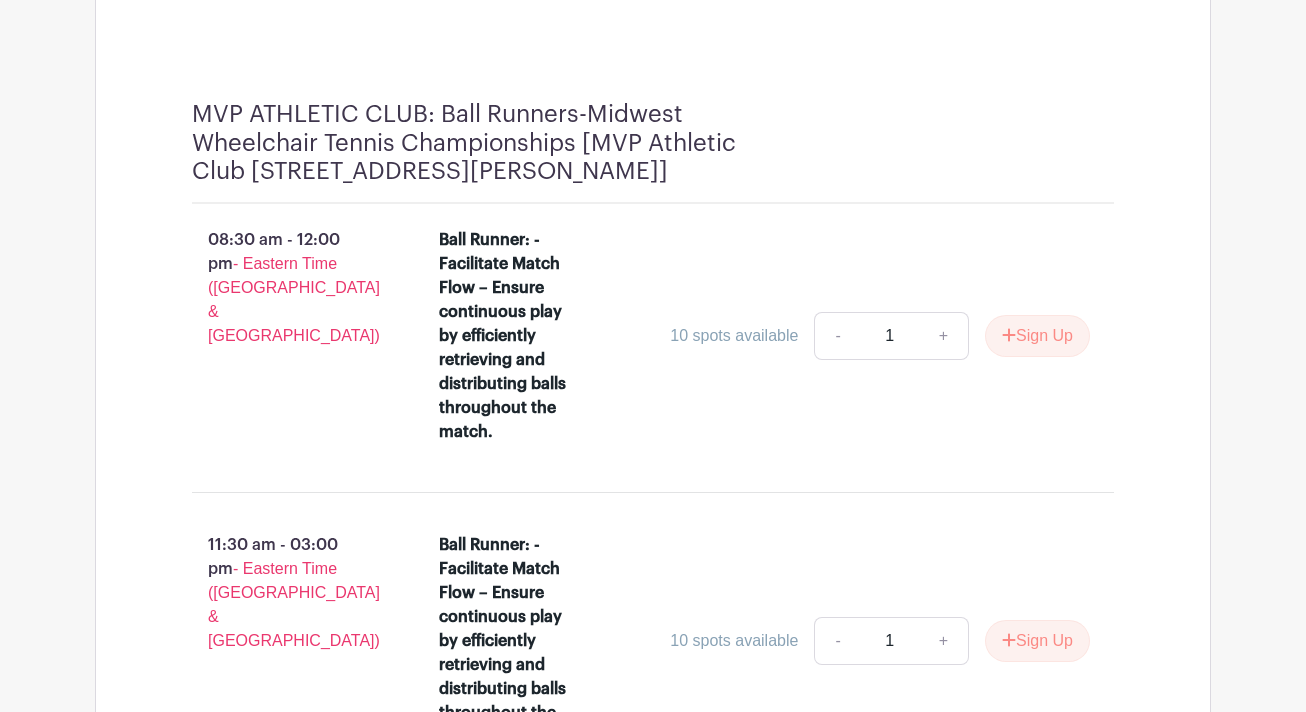 scroll, scrollTop: 10455, scrollLeft: 0, axis: vertical 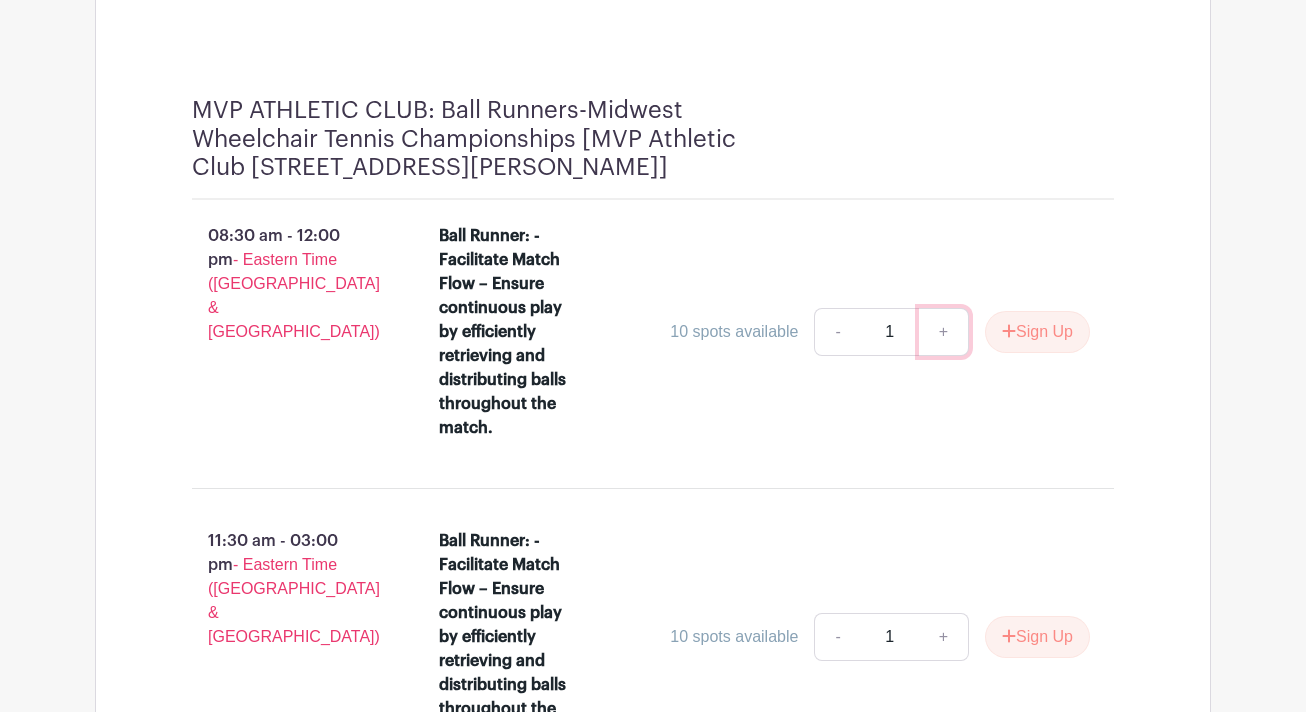 click on "+" at bounding box center (944, 332) 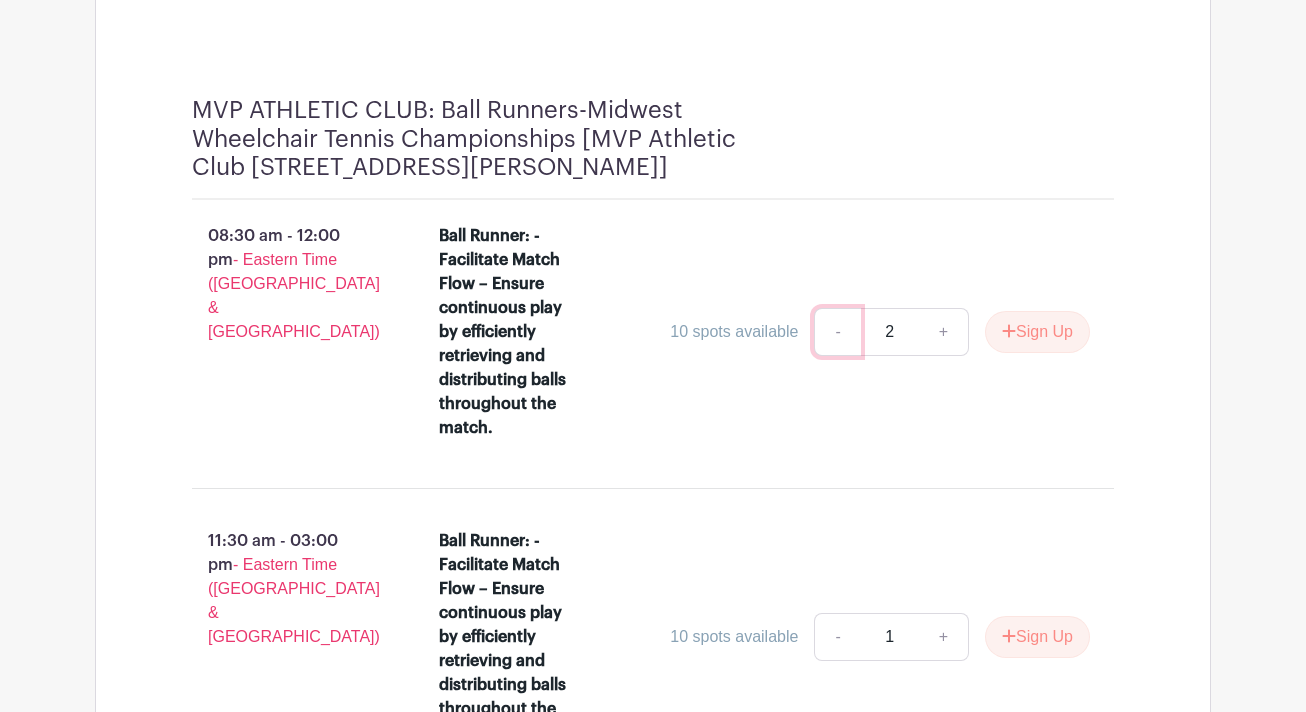 click on "-" at bounding box center [837, 332] 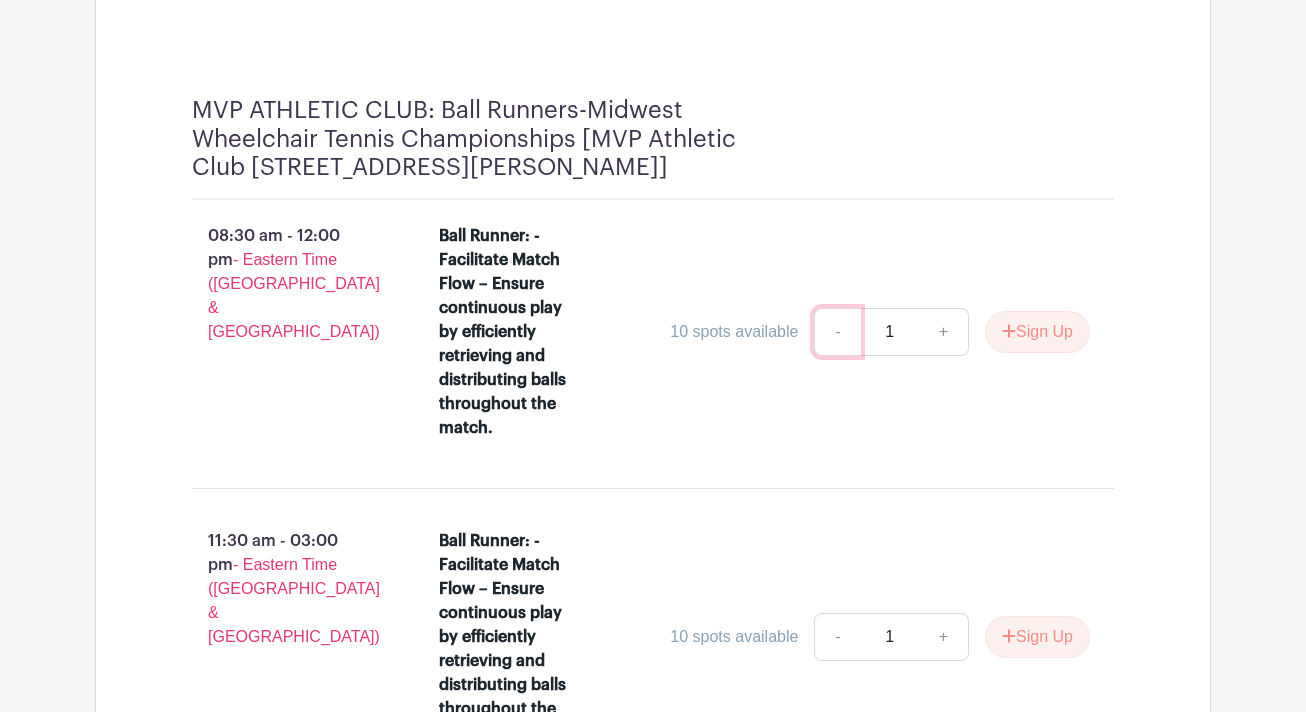 click on "-" at bounding box center (837, 332) 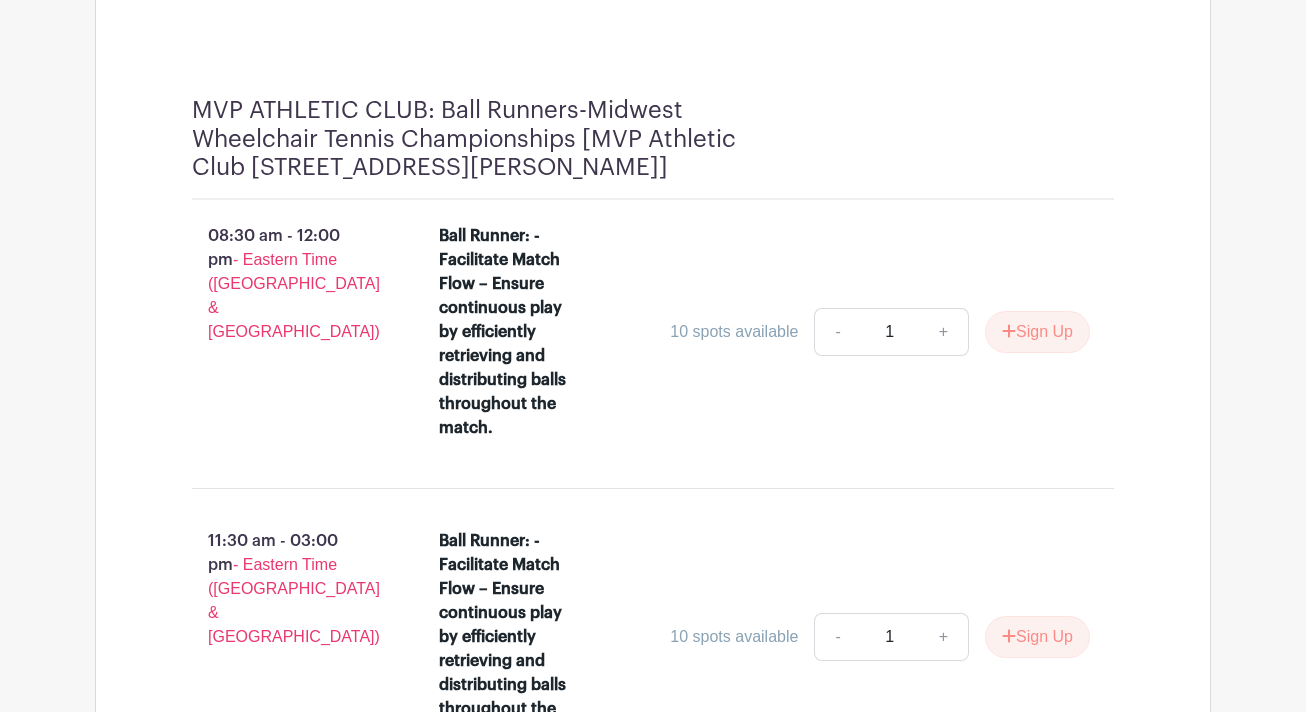 drag, startPoint x: 211, startPoint y: 153, endPoint x: 363, endPoint y: 152, distance: 152.0033 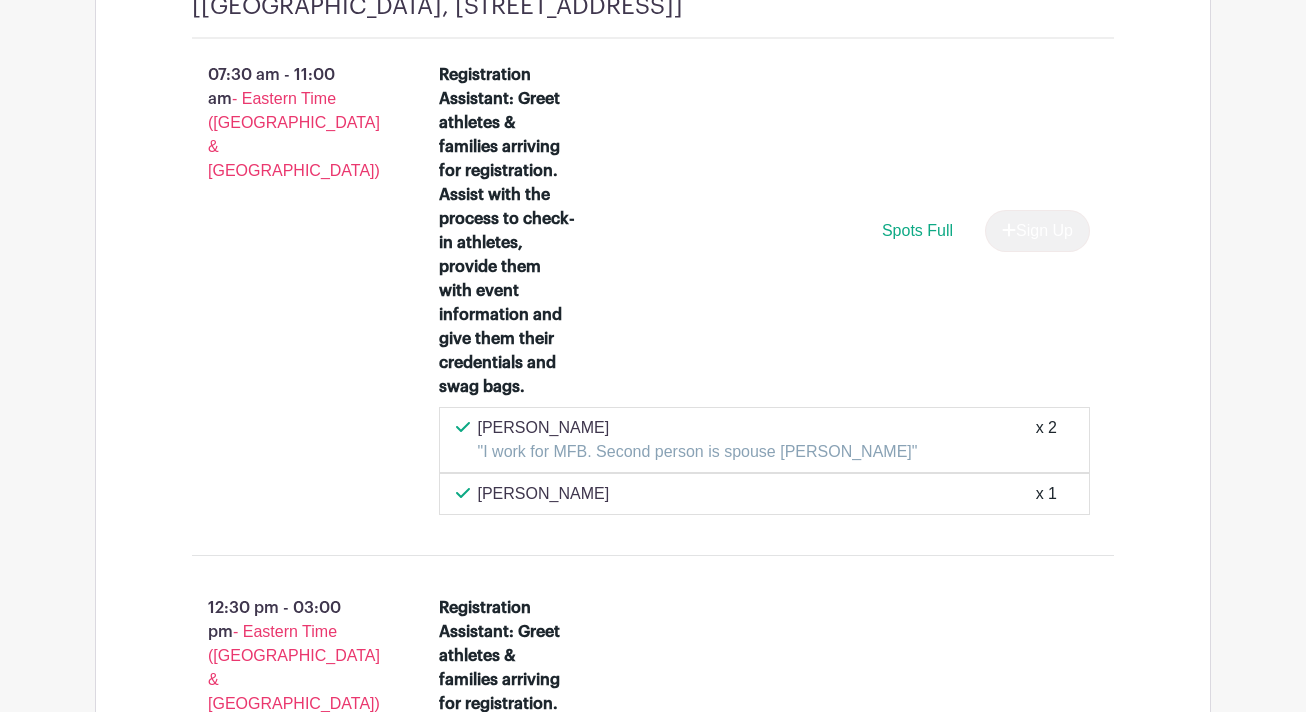 scroll, scrollTop: 6906, scrollLeft: 0, axis: vertical 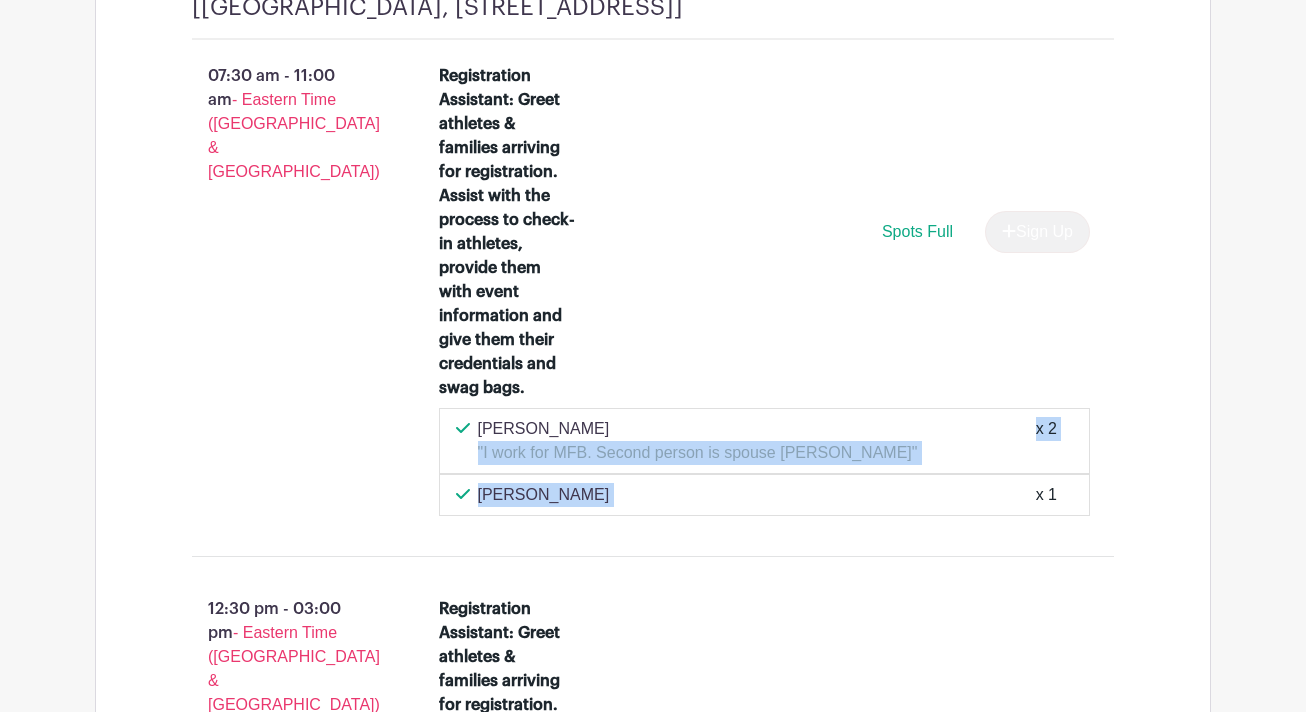 drag, startPoint x: 480, startPoint y: 423, endPoint x: 897, endPoint y: 441, distance: 417.3883 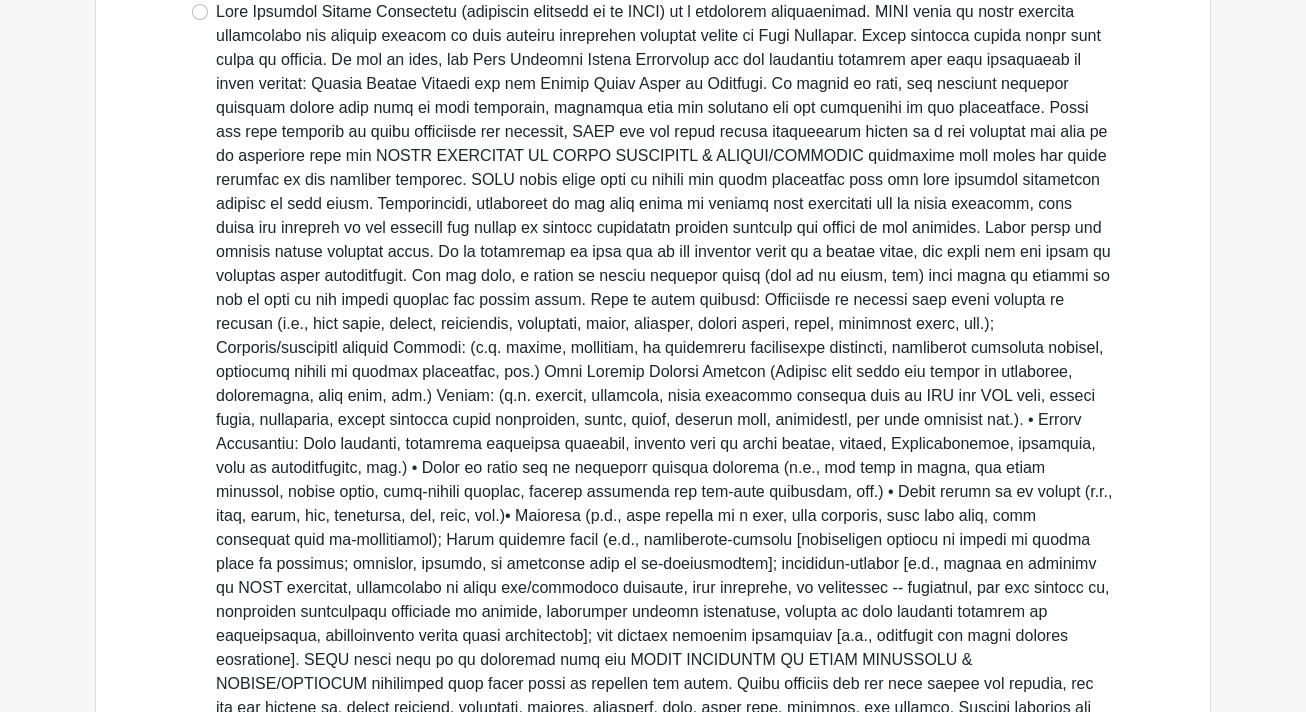 scroll, scrollTop: 11705, scrollLeft: 0, axis: vertical 